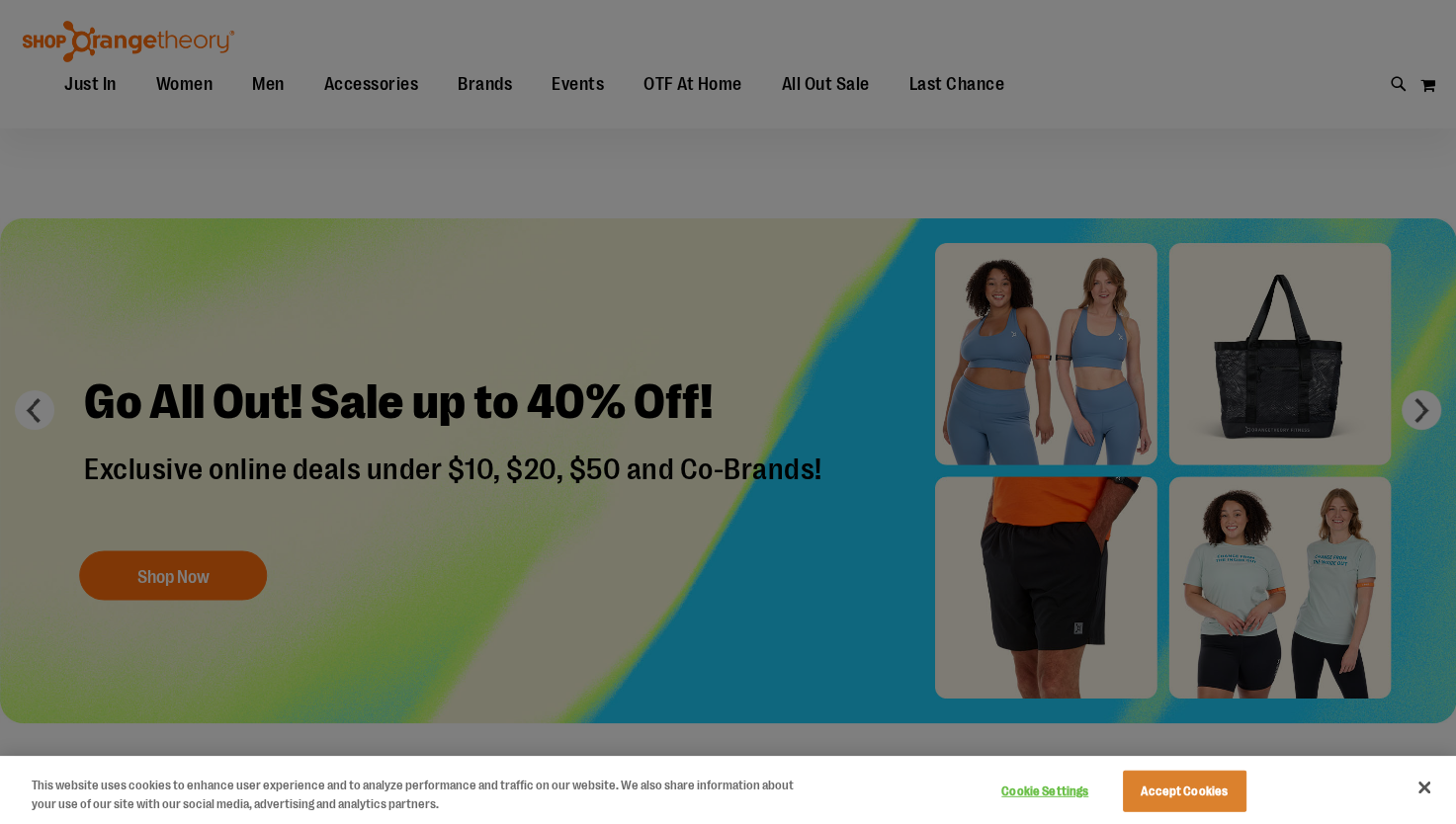 scroll, scrollTop: 19, scrollLeft: 0, axis: vertical 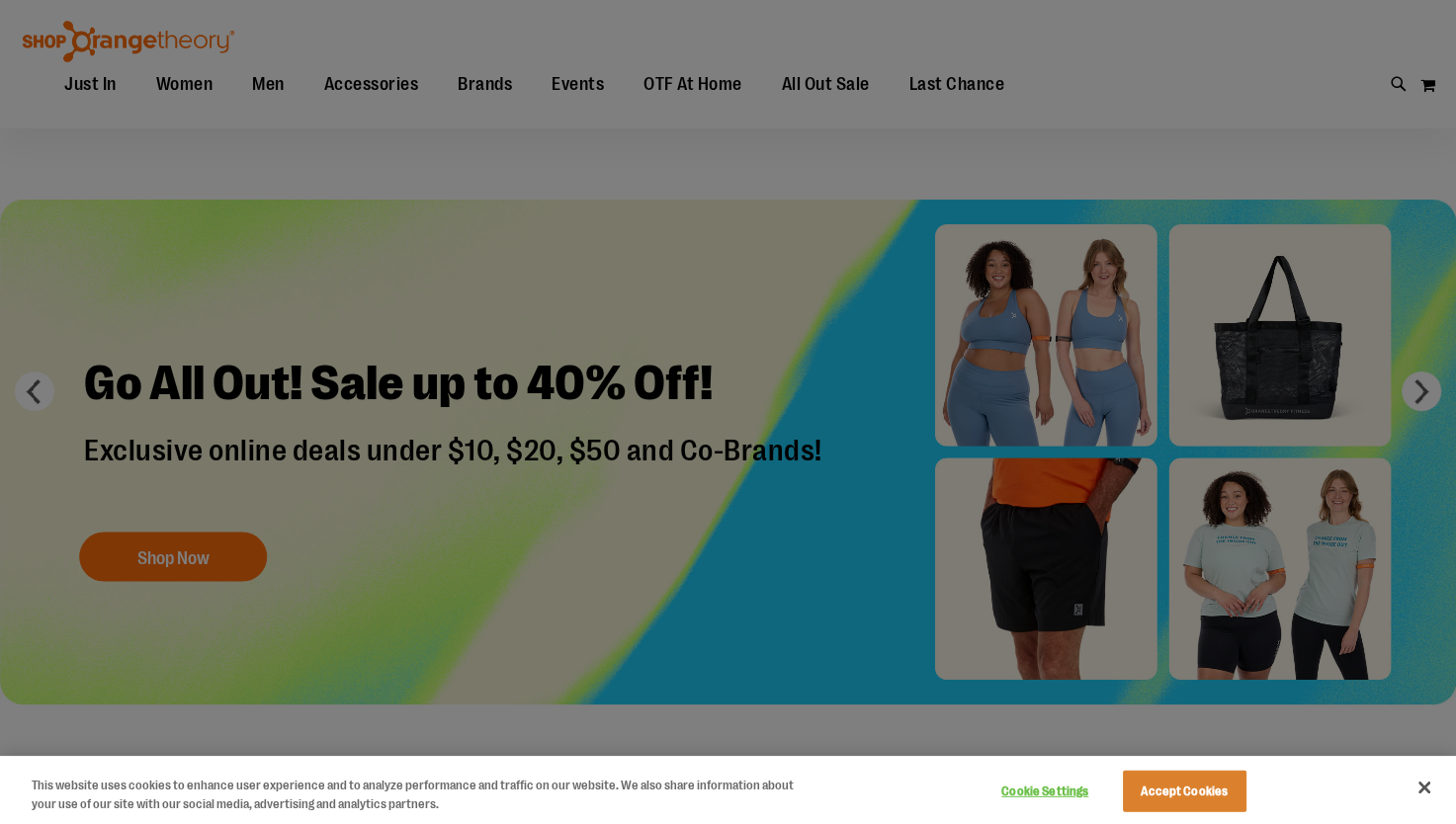 click at bounding box center [728, 412] 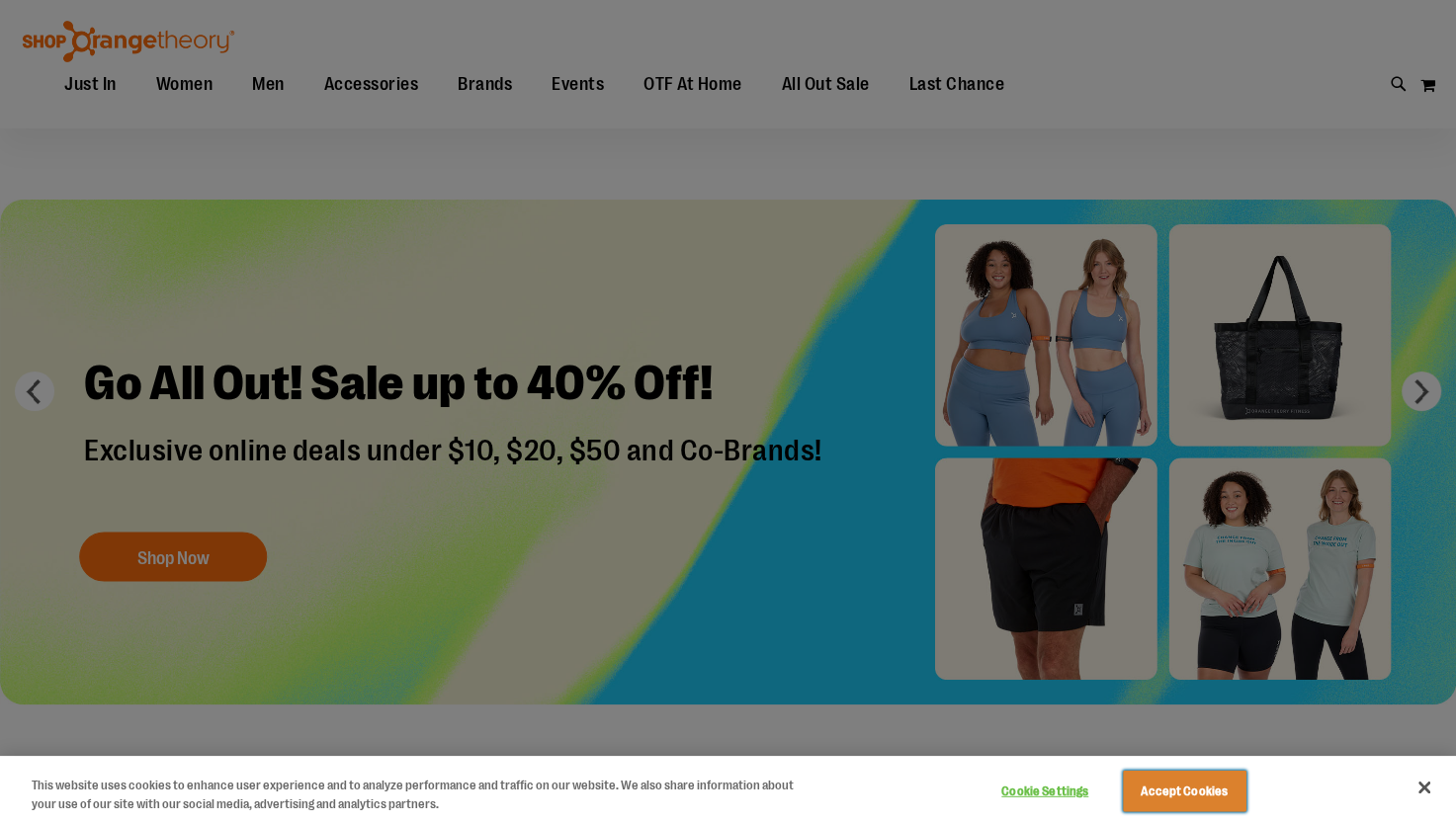 click on "Accept Cookies" at bounding box center (1184, 791) 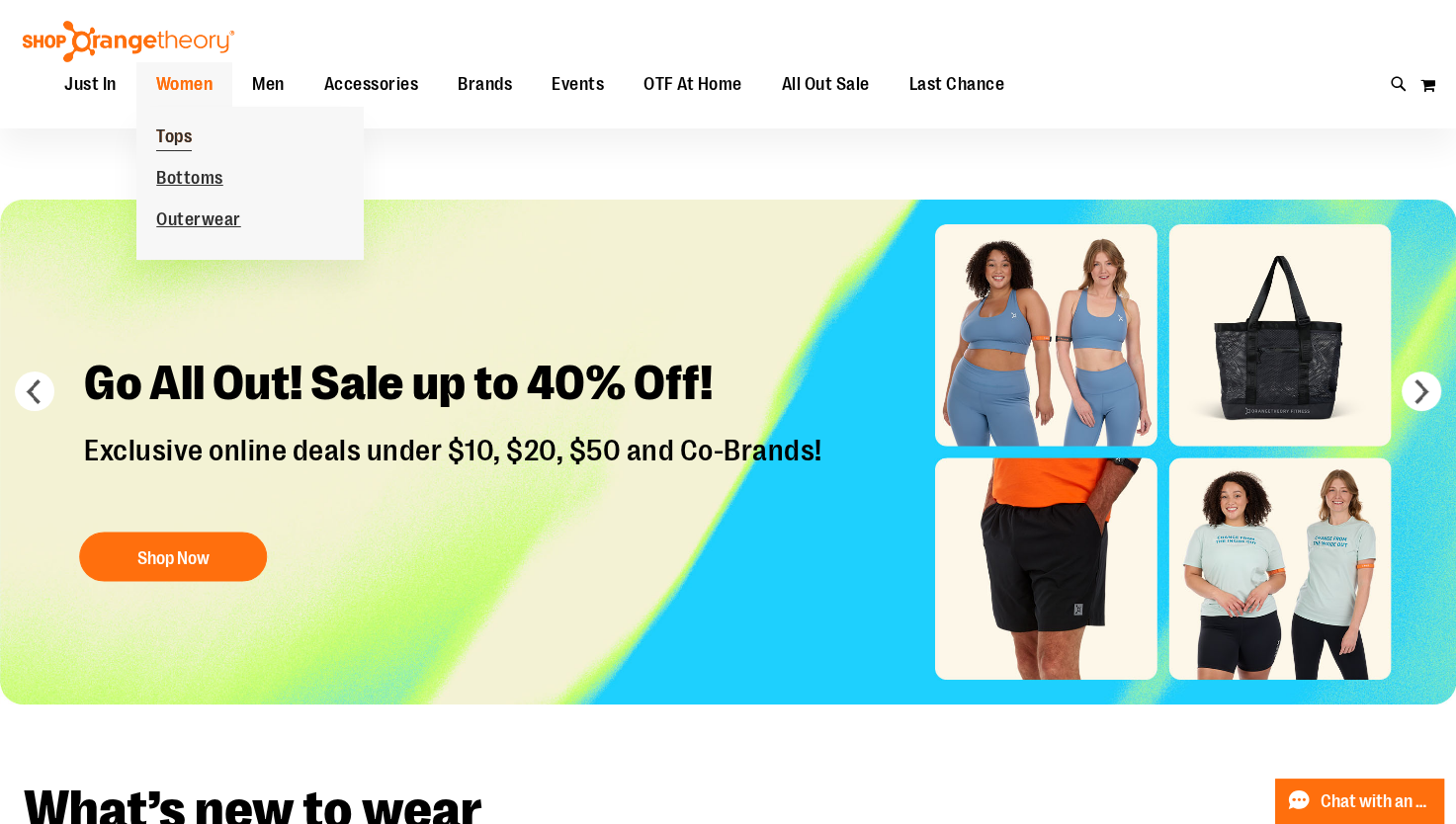 click on "Tops" at bounding box center (174, 138) 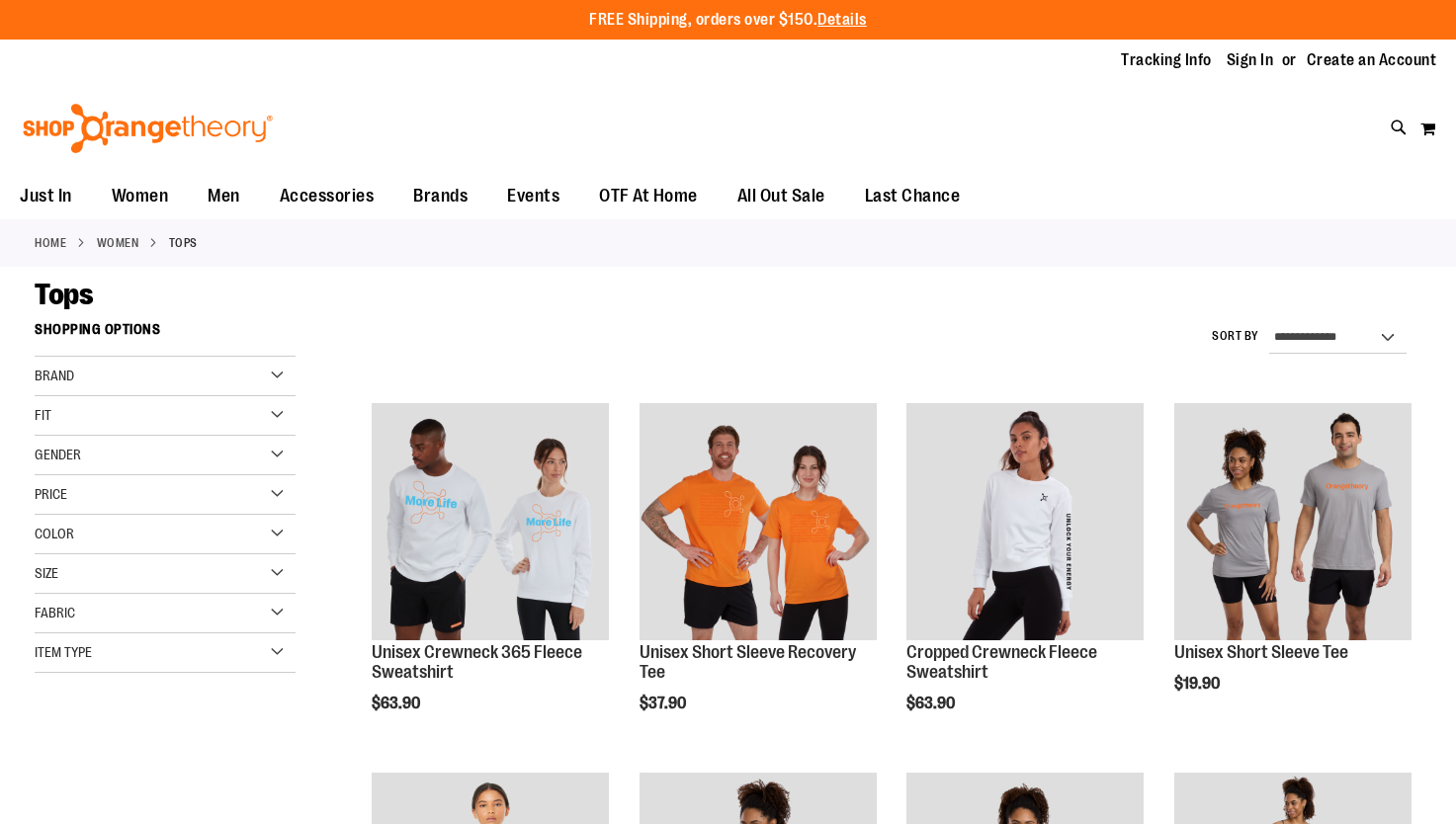 scroll, scrollTop: 0, scrollLeft: 0, axis: both 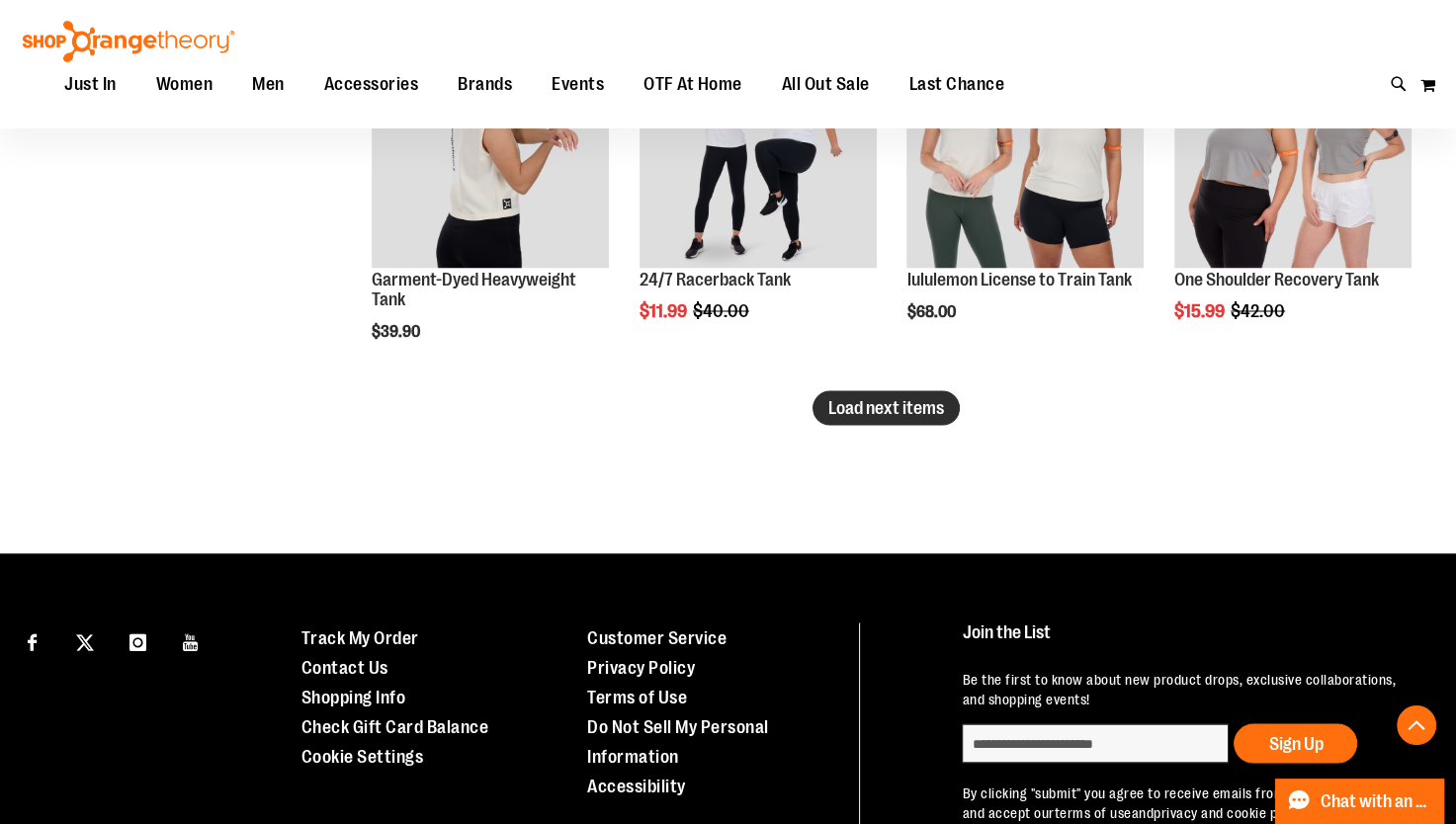 click on "Load next items" at bounding box center (886, 407) 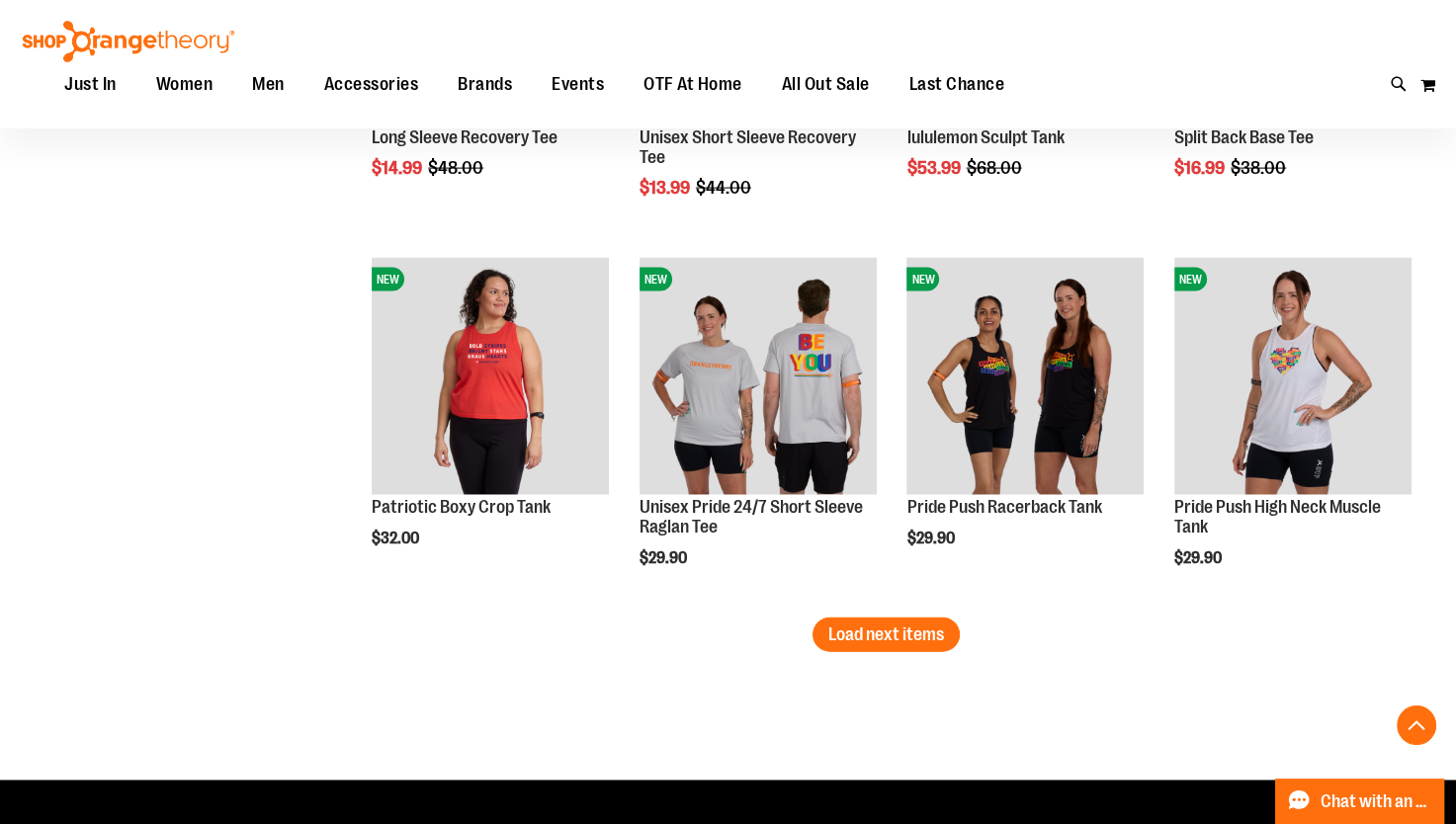 scroll, scrollTop: 4211, scrollLeft: 0, axis: vertical 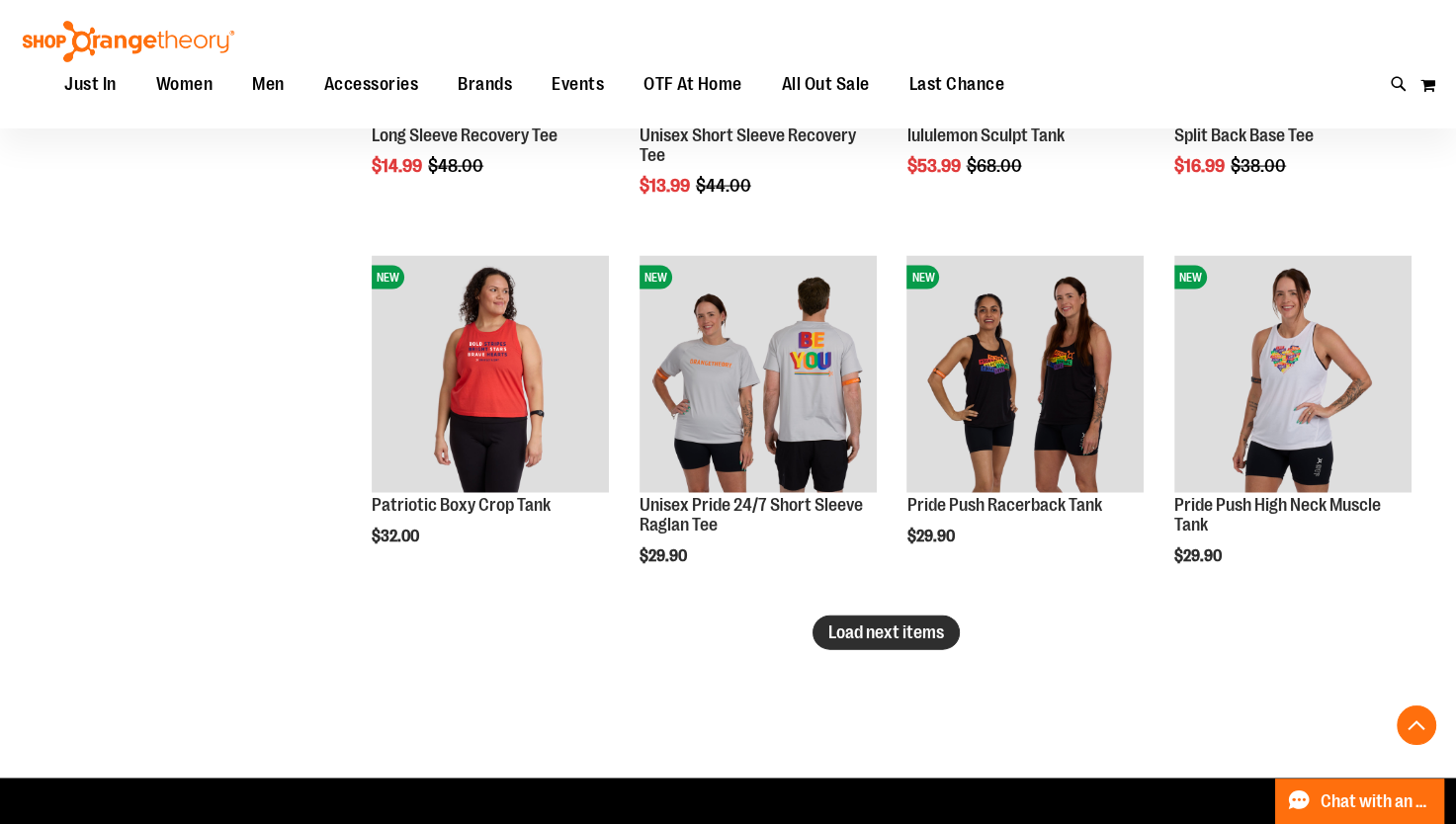 click on "Load next items" at bounding box center [886, 632] 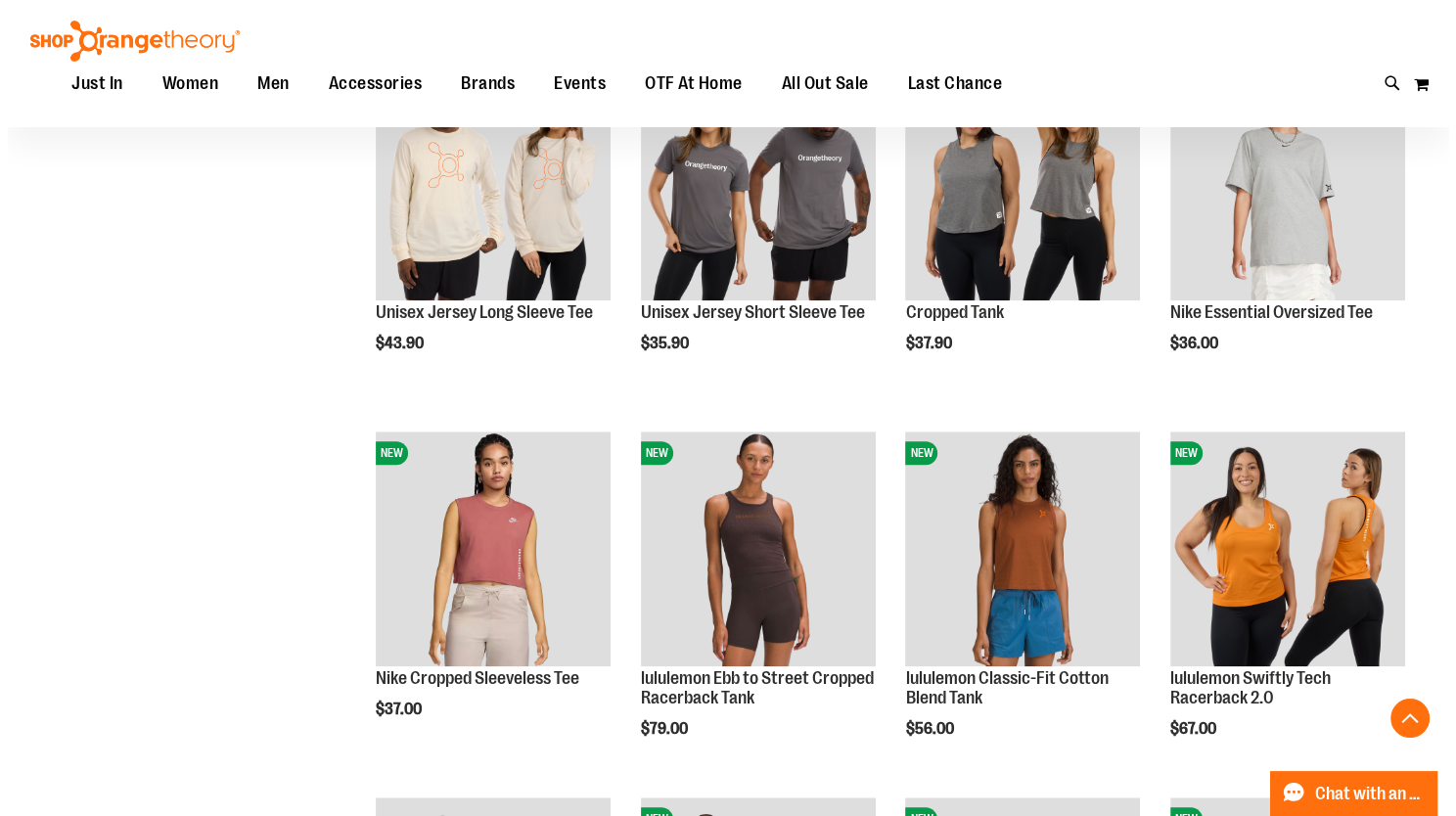 scroll, scrollTop: 1683, scrollLeft: 0, axis: vertical 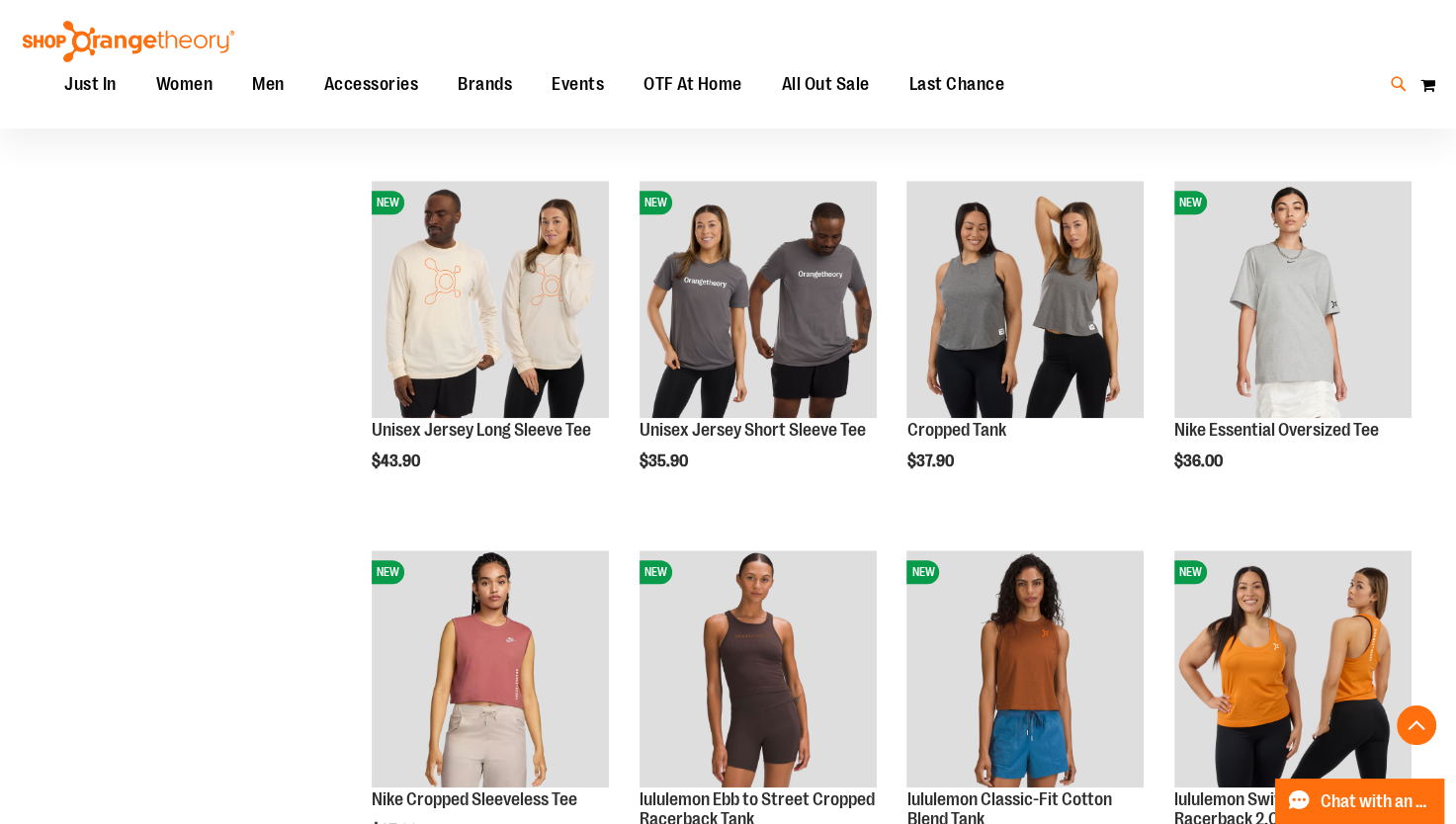 click at bounding box center [1399, 84] 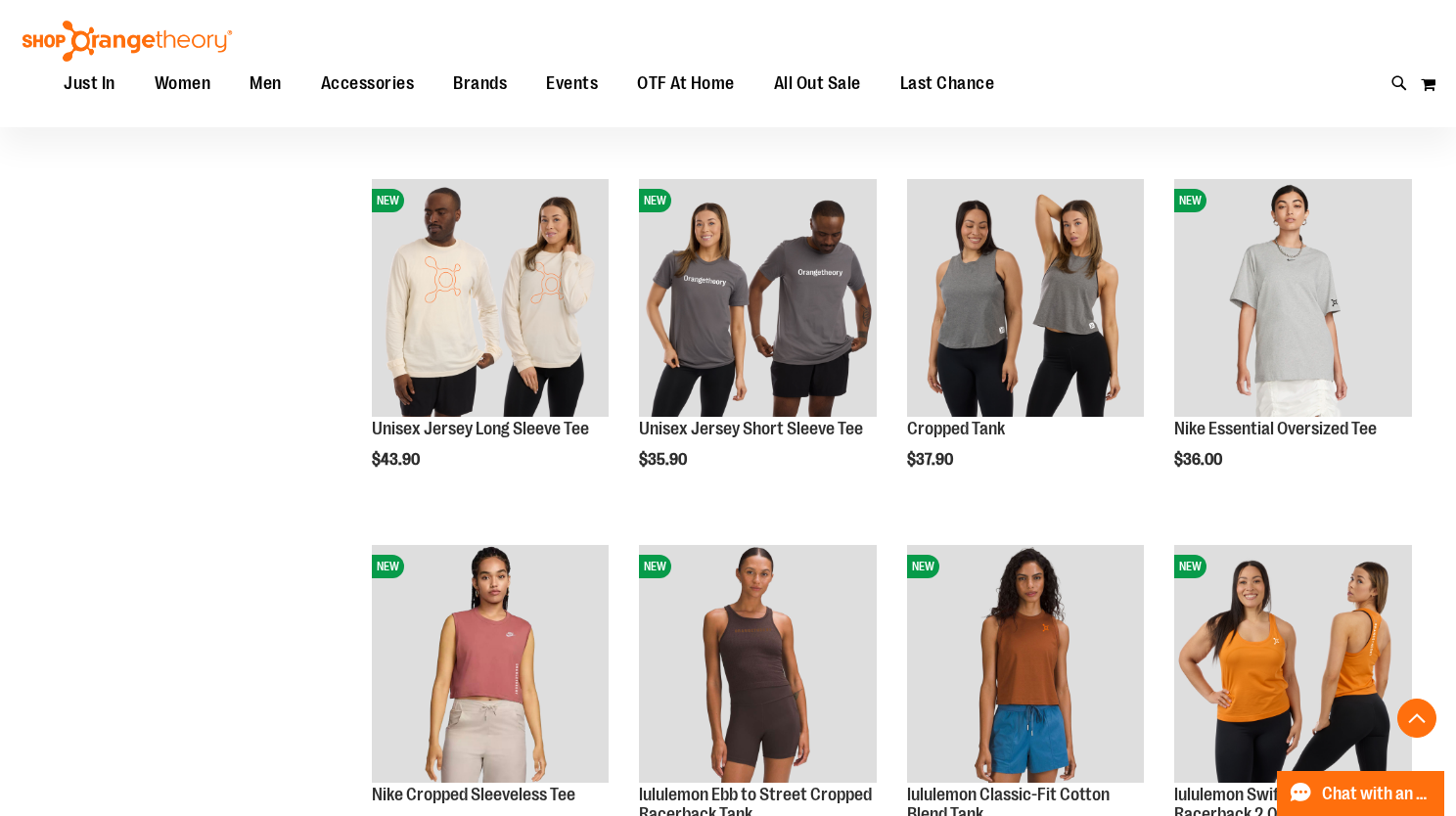 click on "Search" at bounding box center (728, 111) 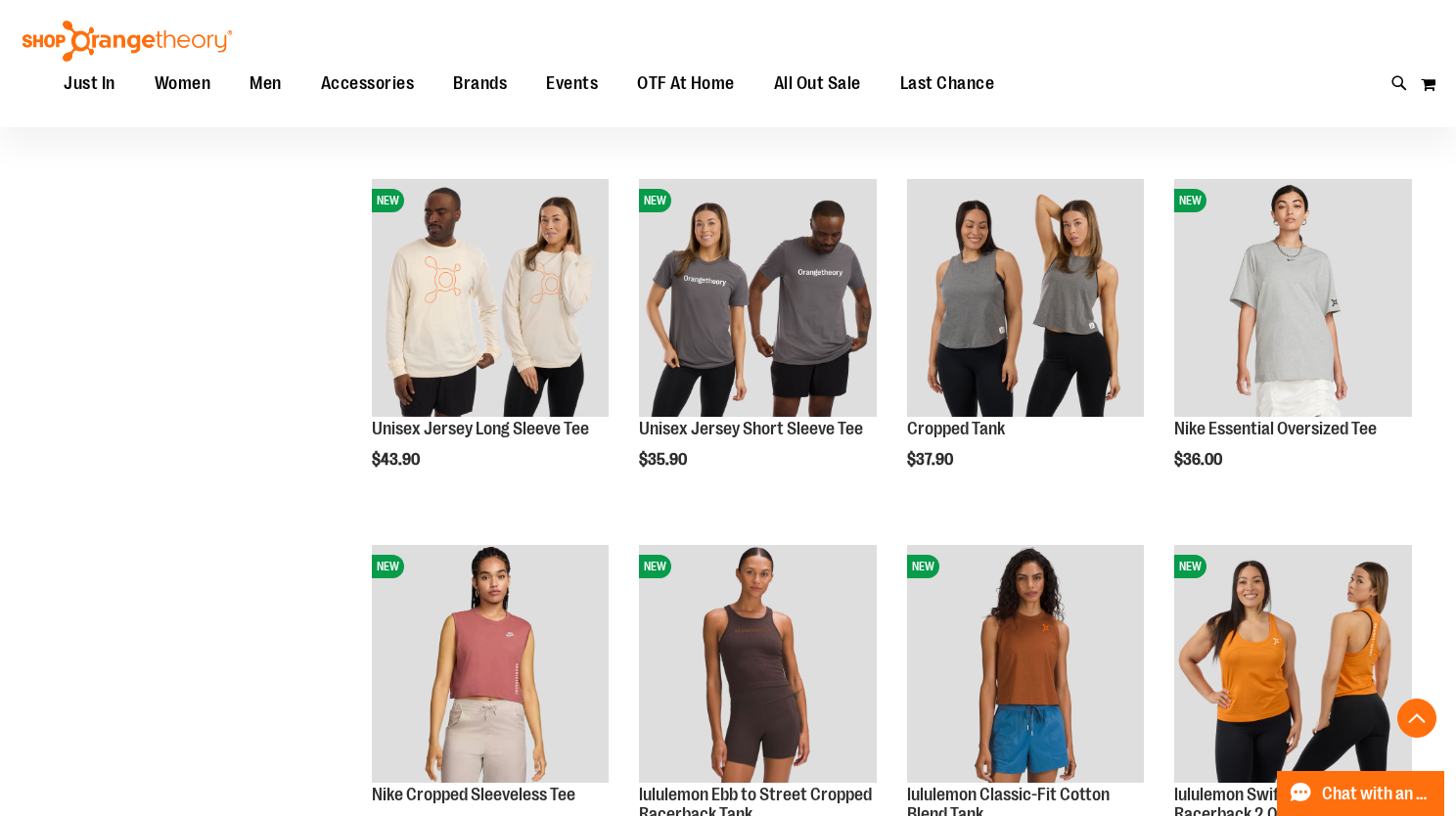 type on "*******" 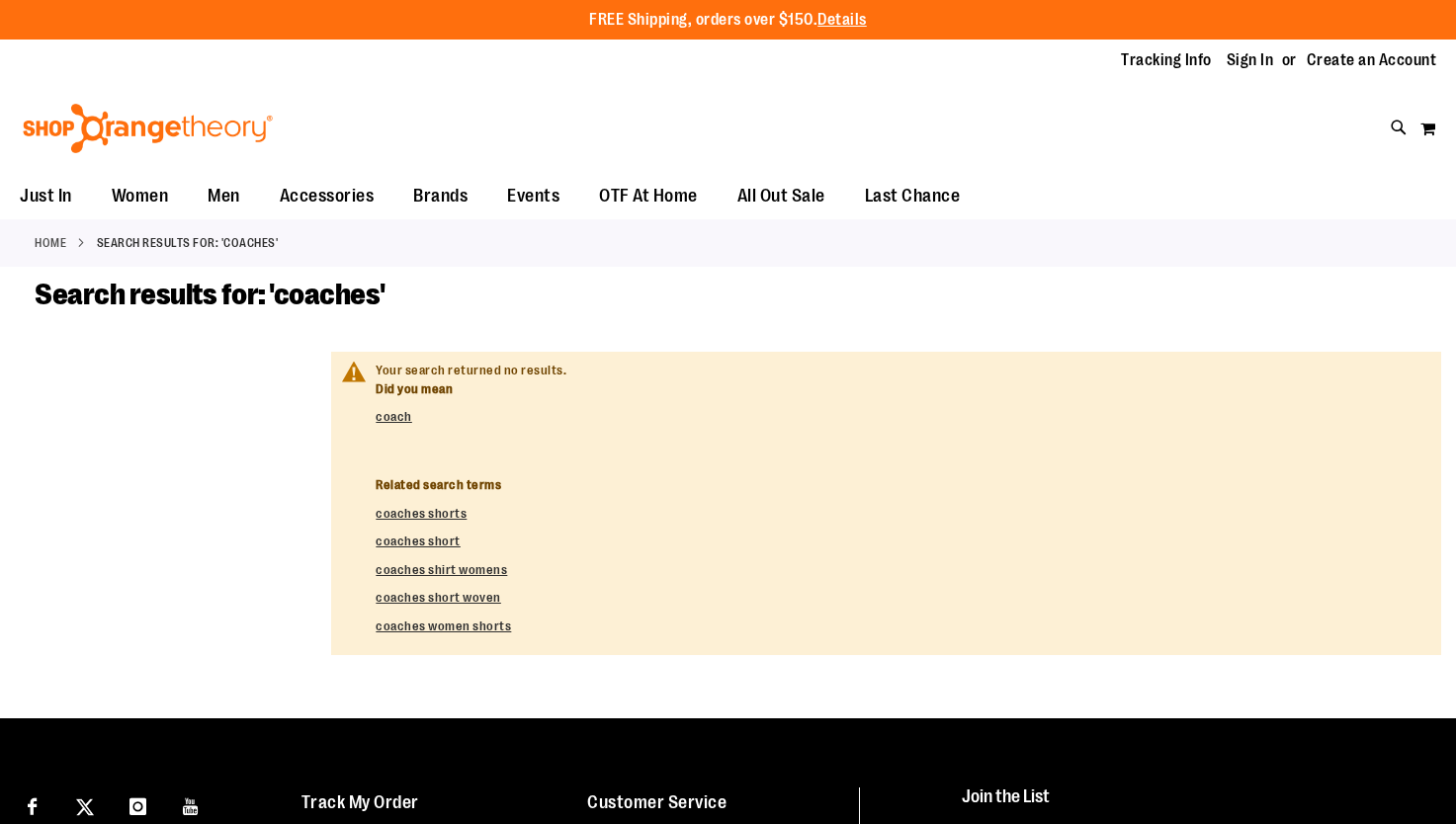 scroll, scrollTop: 0, scrollLeft: 0, axis: both 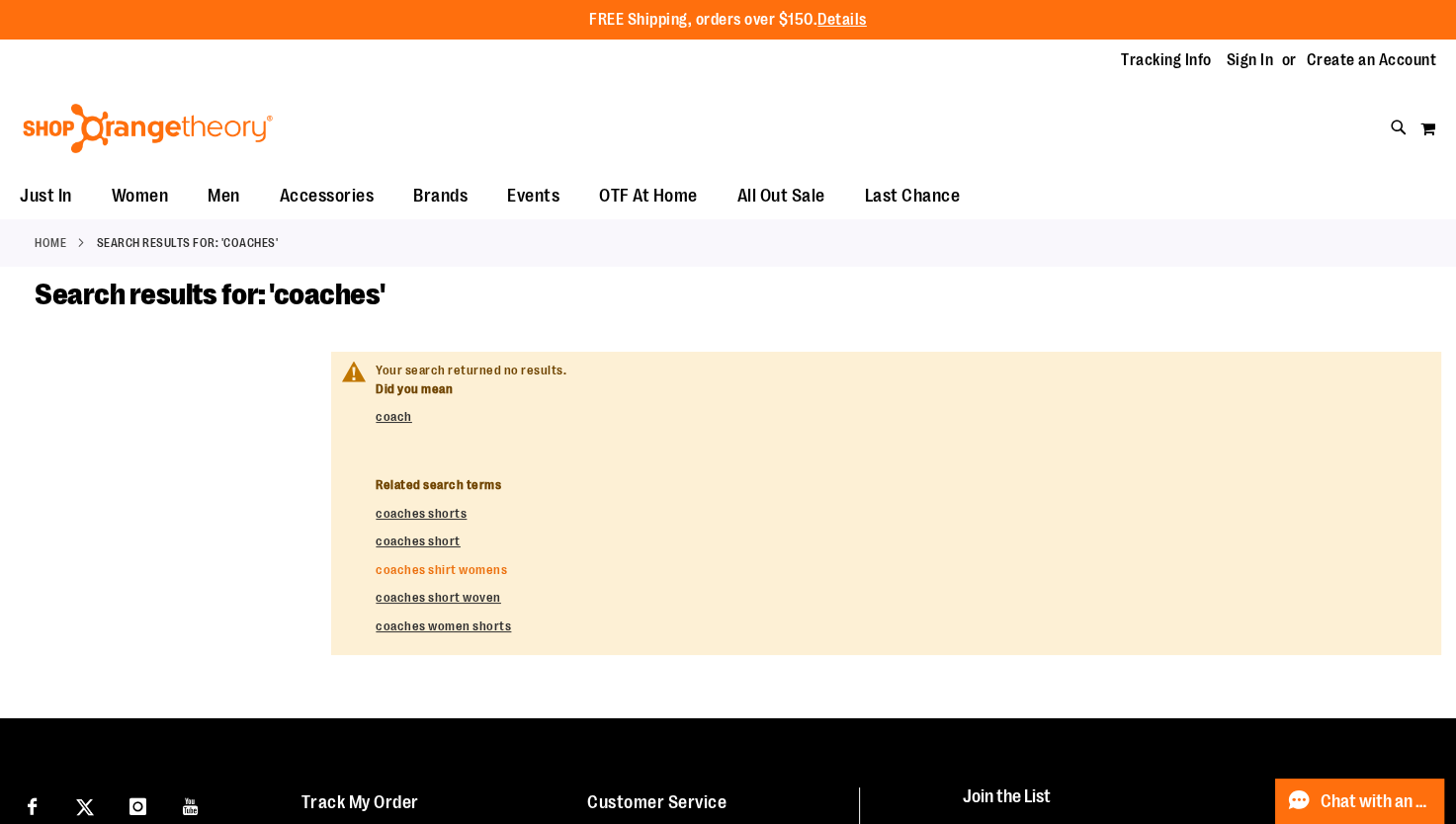 click on "coaches shirt womens" at bounding box center [441, 569] 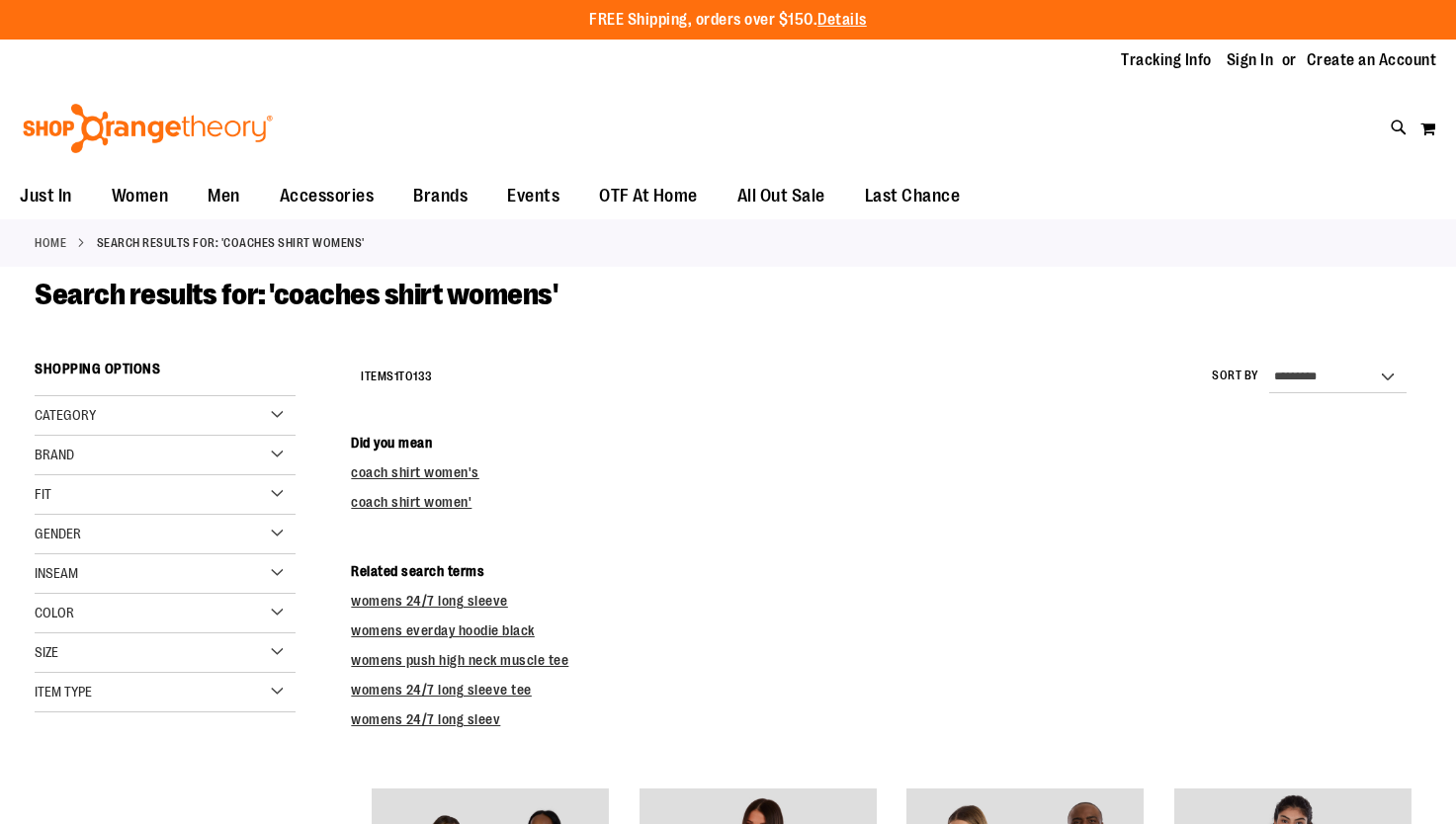 scroll, scrollTop: 0, scrollLeft: 0, axis: both 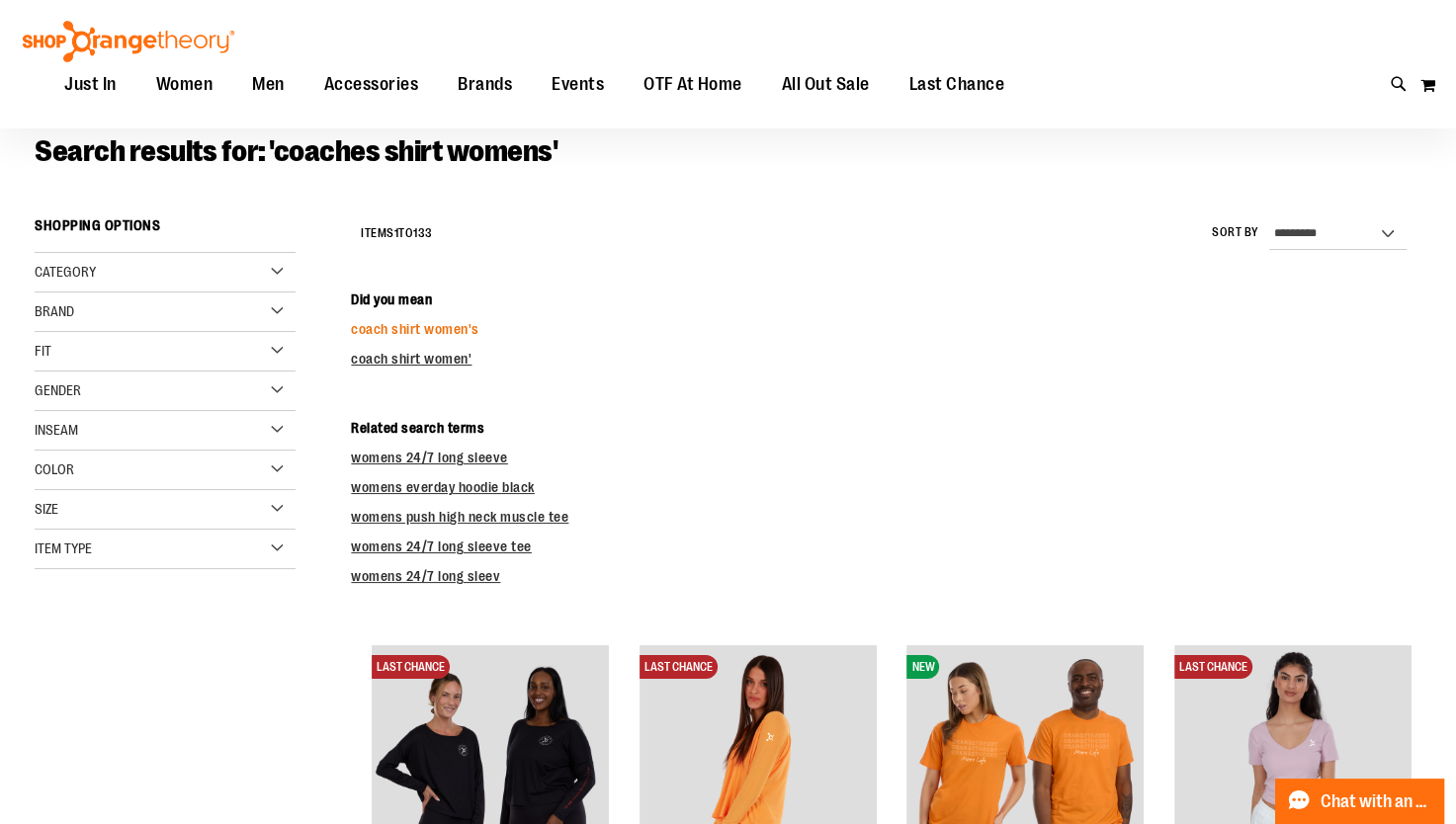 click on "coach shirt women's" at bounding box center [415, 329] 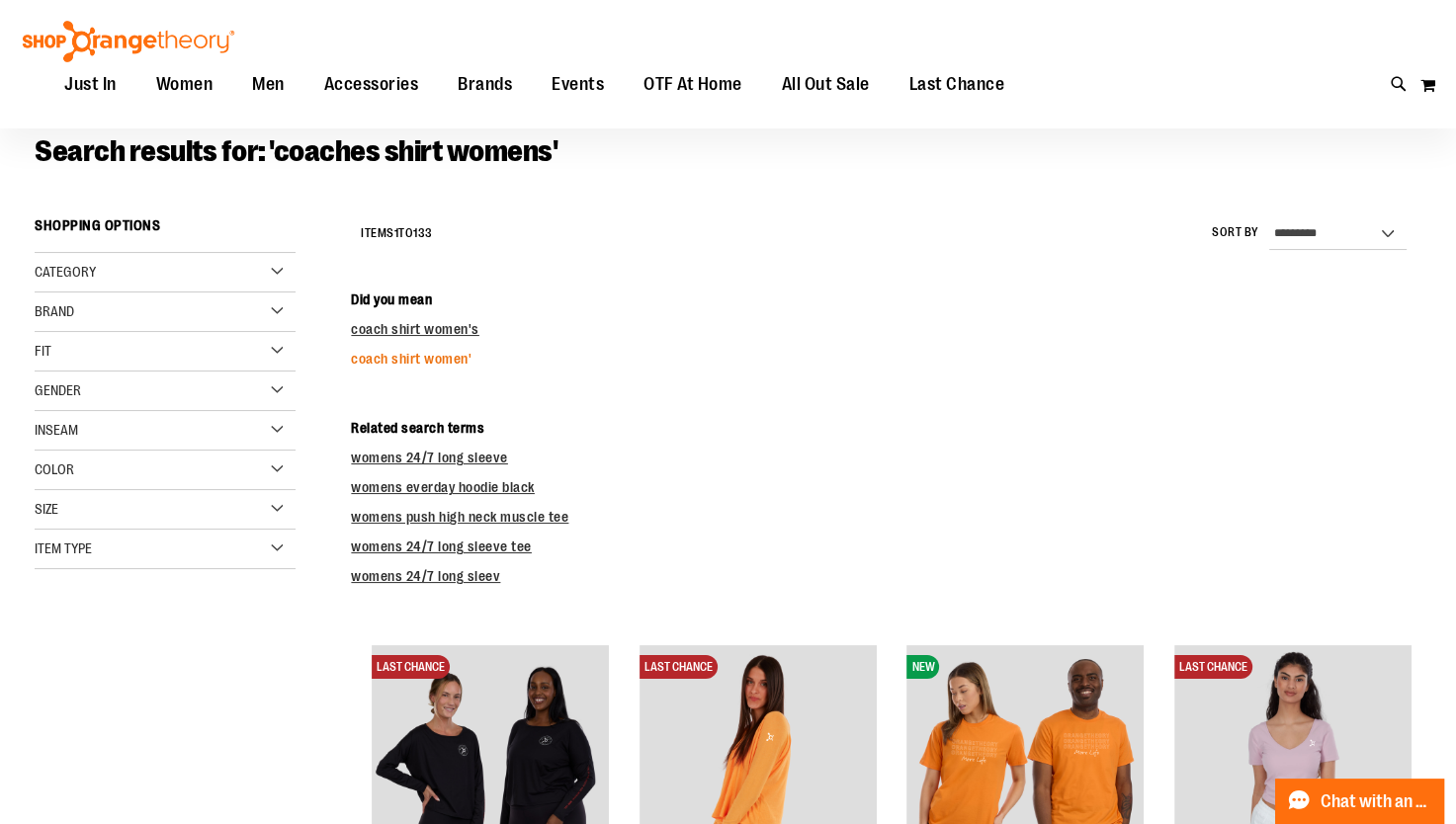 click on "coach shirt women'" at bounding box center [411, 359] 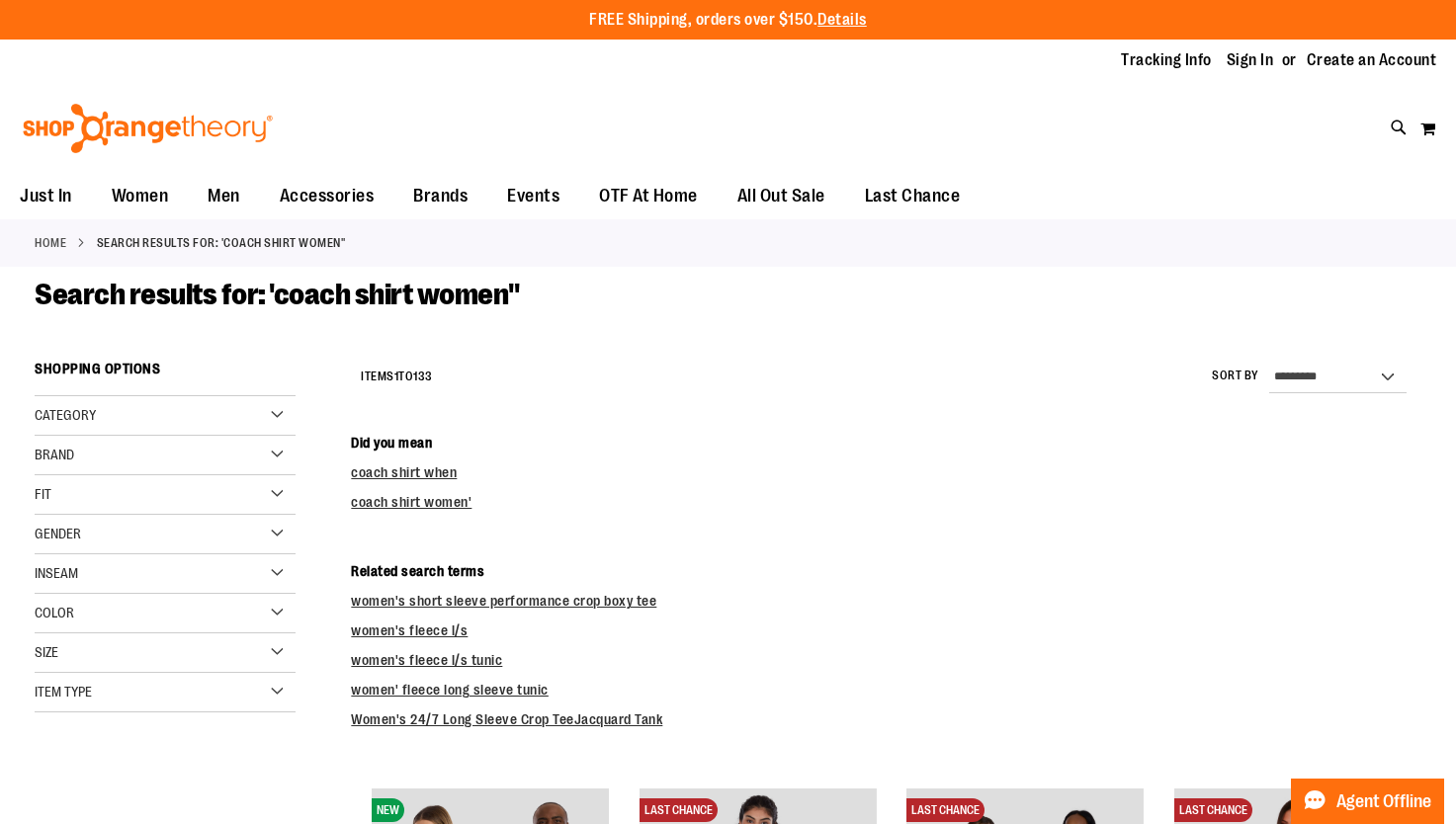 scroll, scrollTop: 0, scrollLeft: 0, axis: both 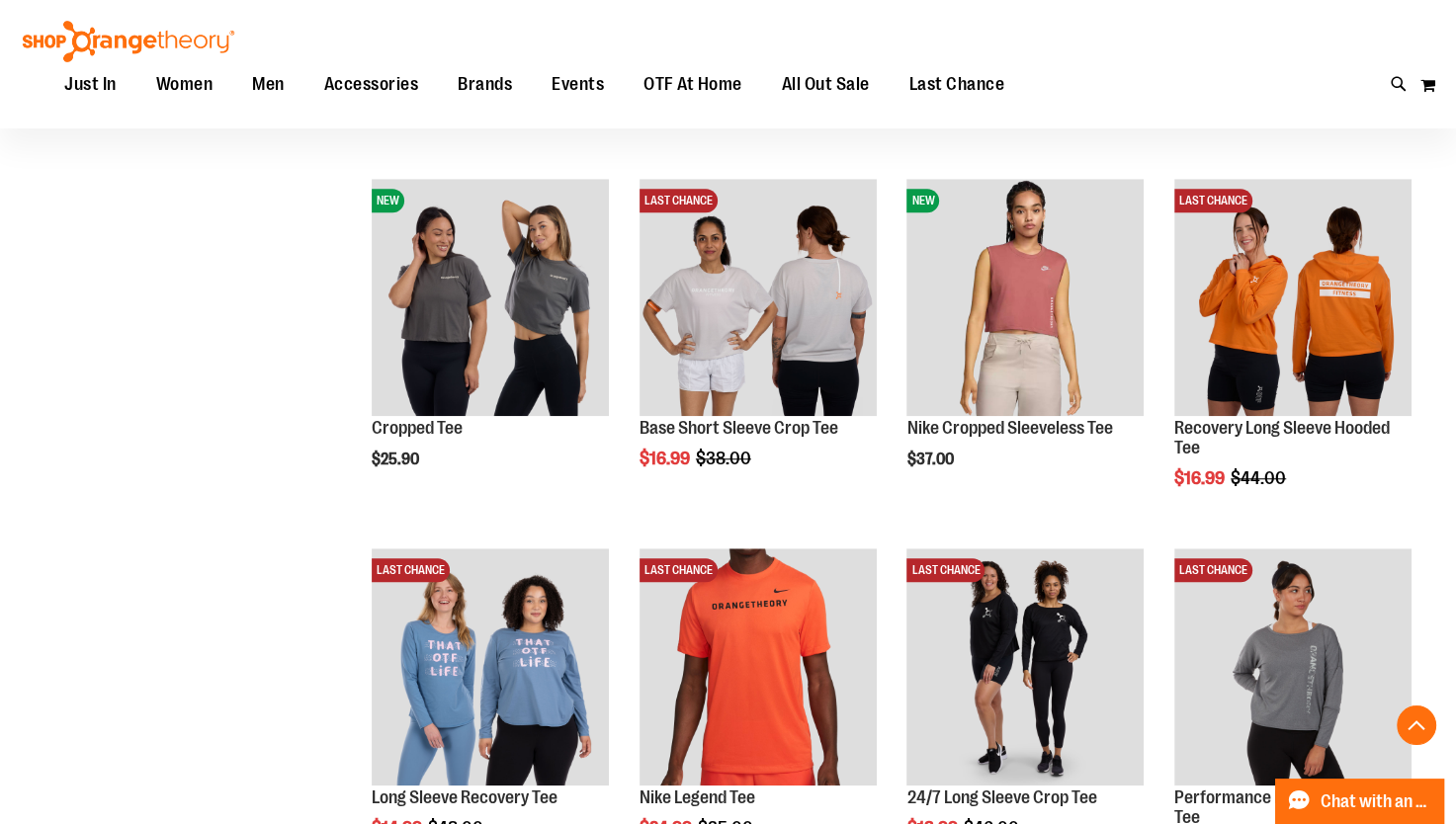 click at bounding box center [128, 41] 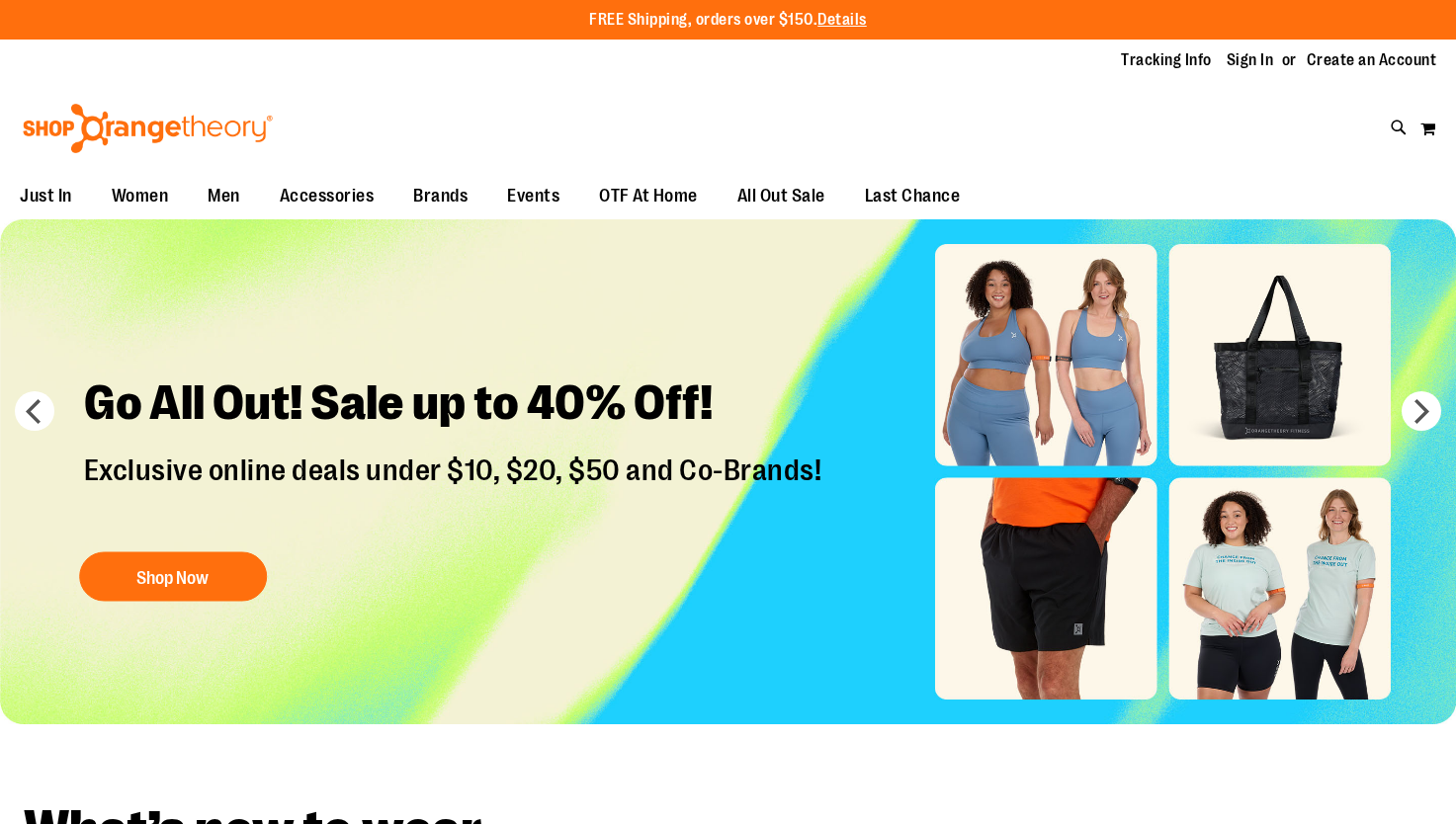 scroll, scrollTop: 0, scrollLeft: 0, axis: both 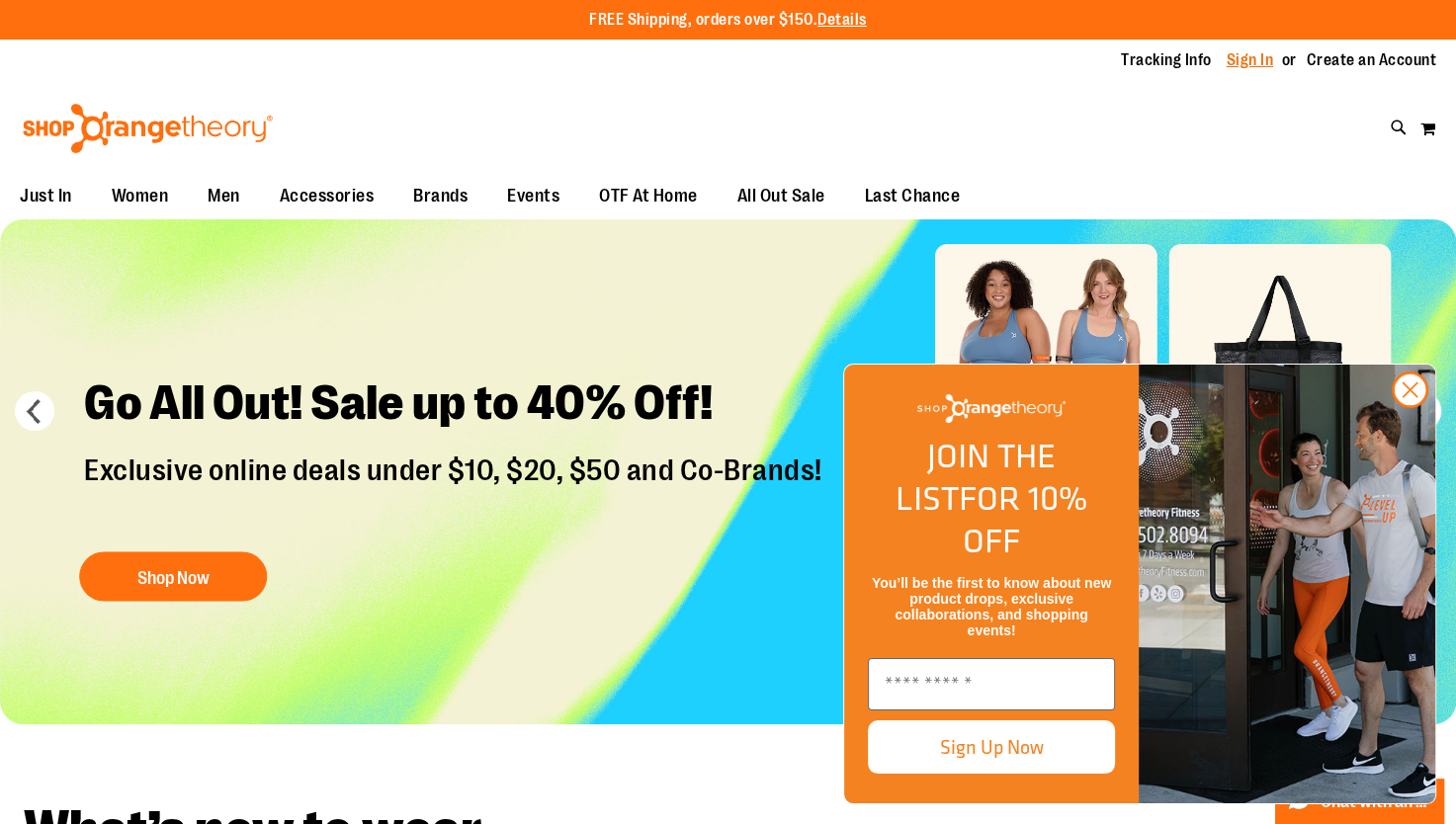click on "Sign In" at bounding box center [1250, 60] 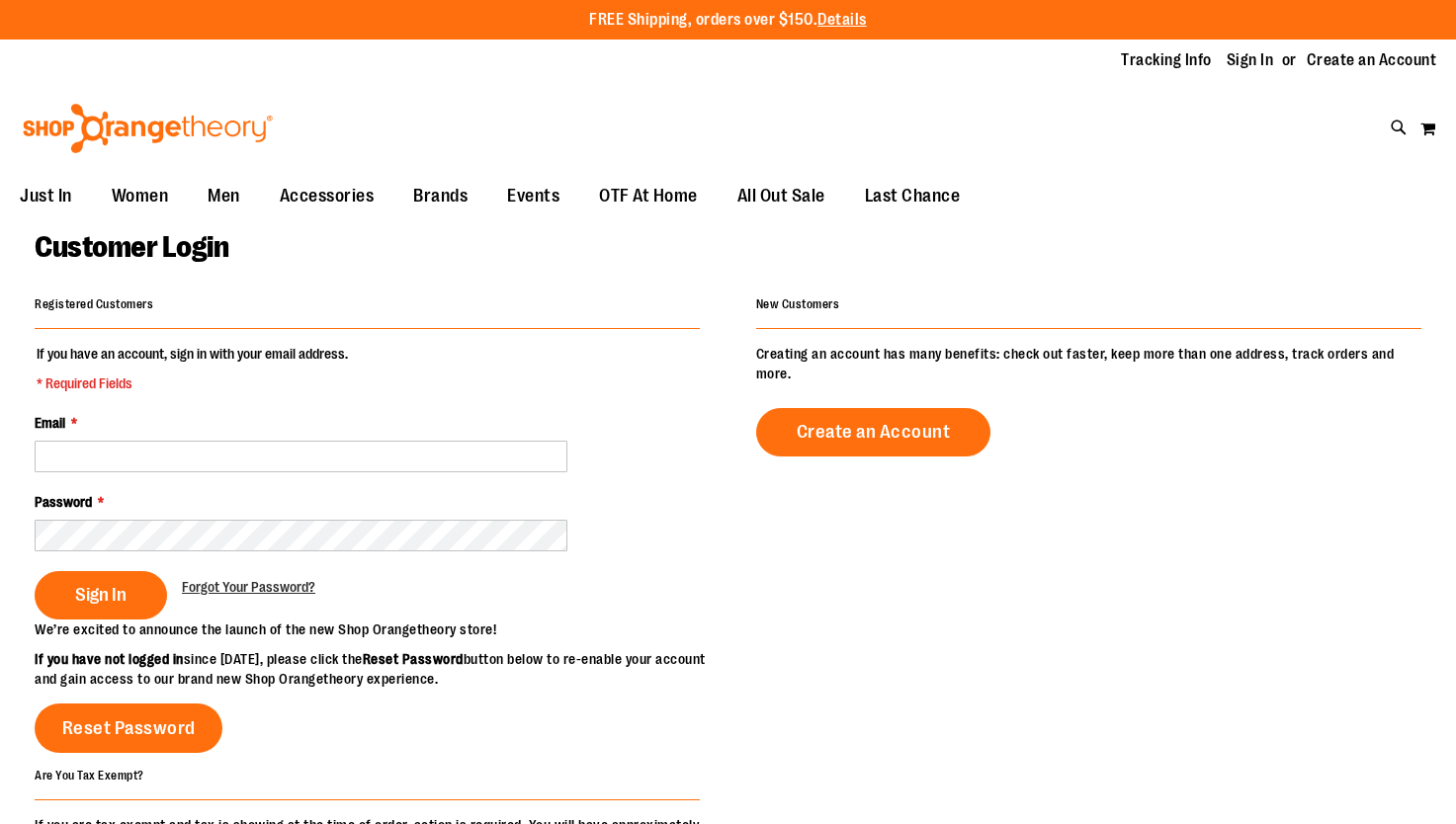 scroll, scrollTop: 0, scrollLeft: 0, axis: both 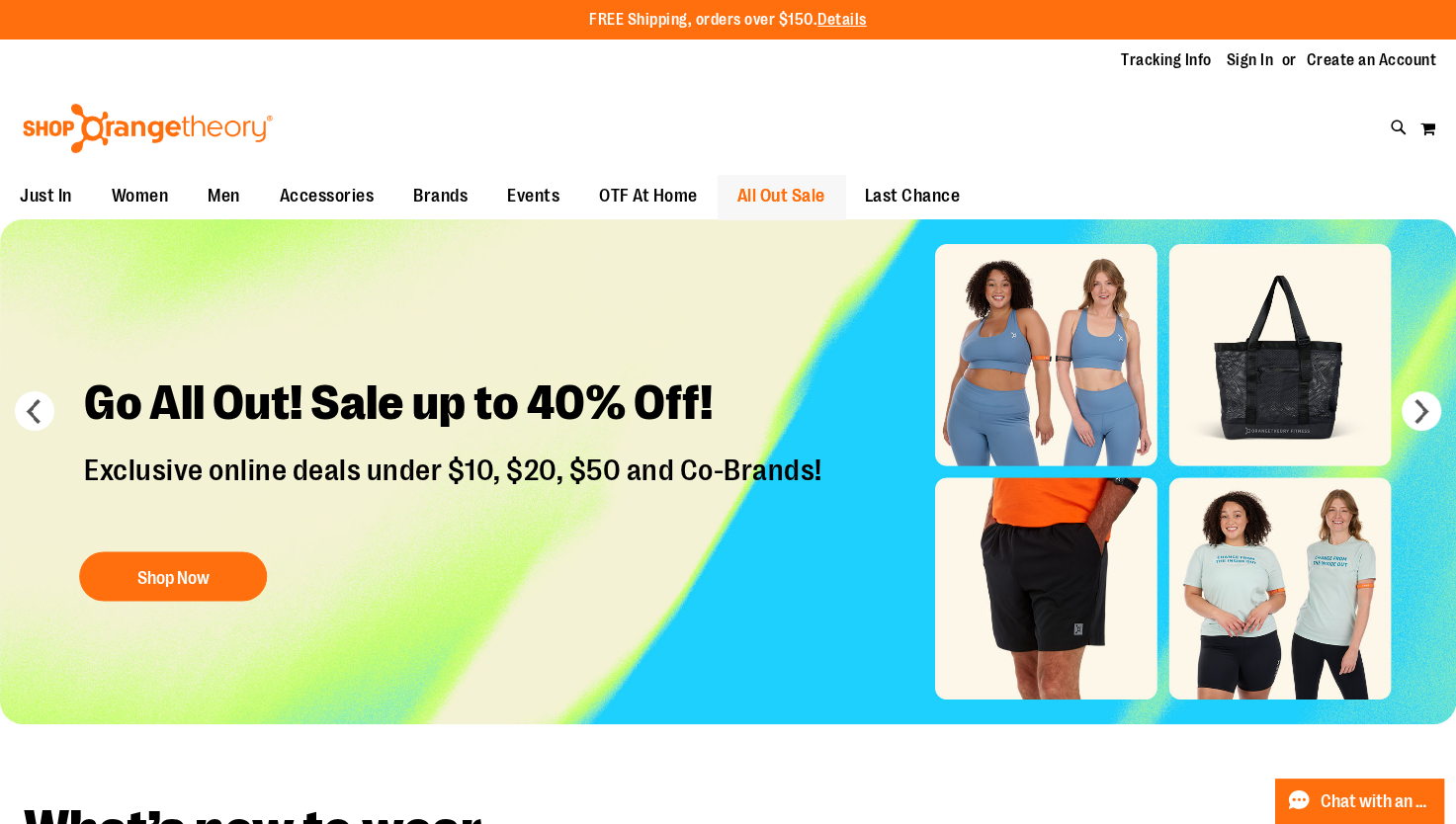 click on "All Out Sale" at bounding box center (781, 196) 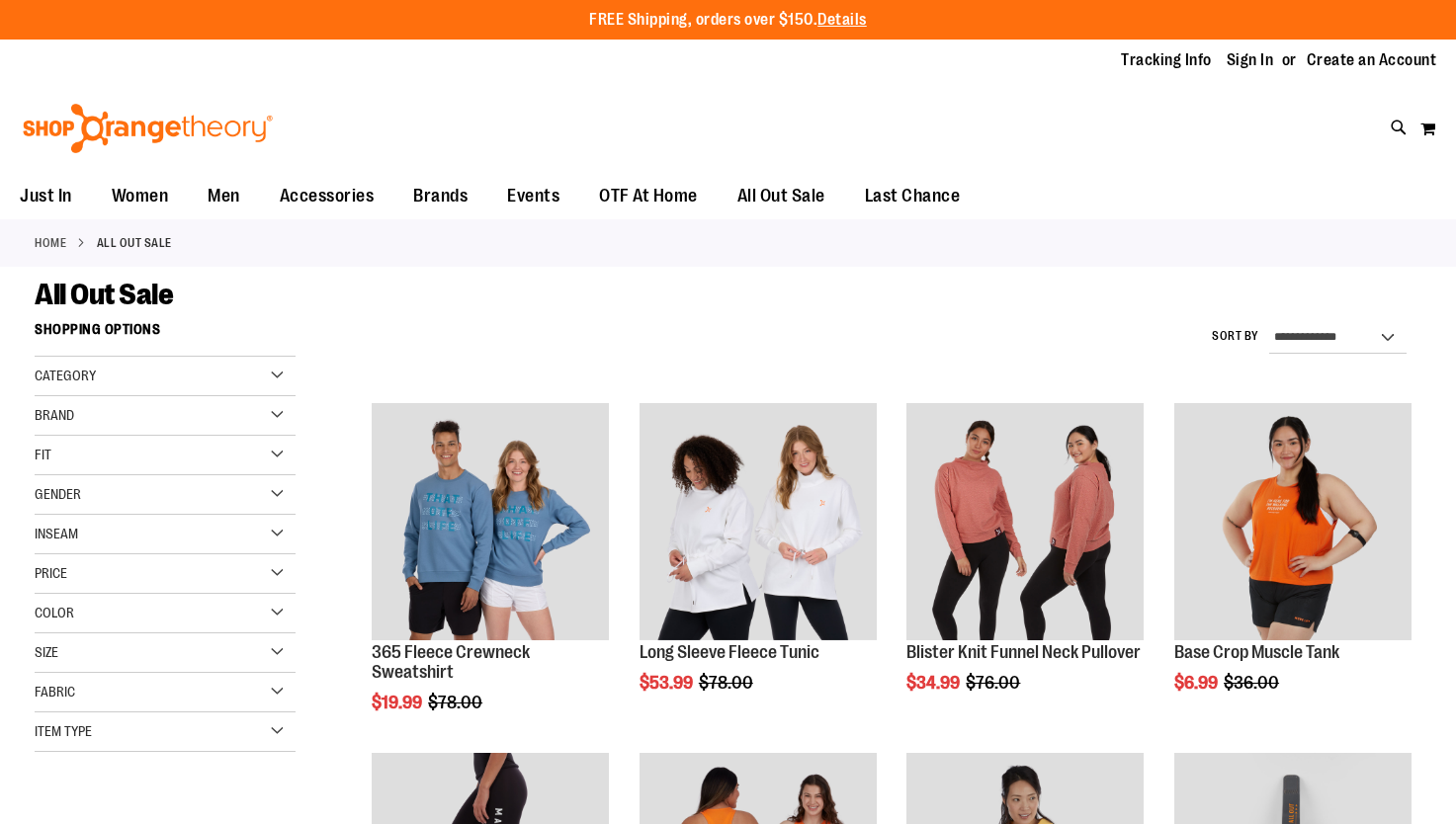 scroll, scrollTop: 0, scrollLeft: 0, axis: both 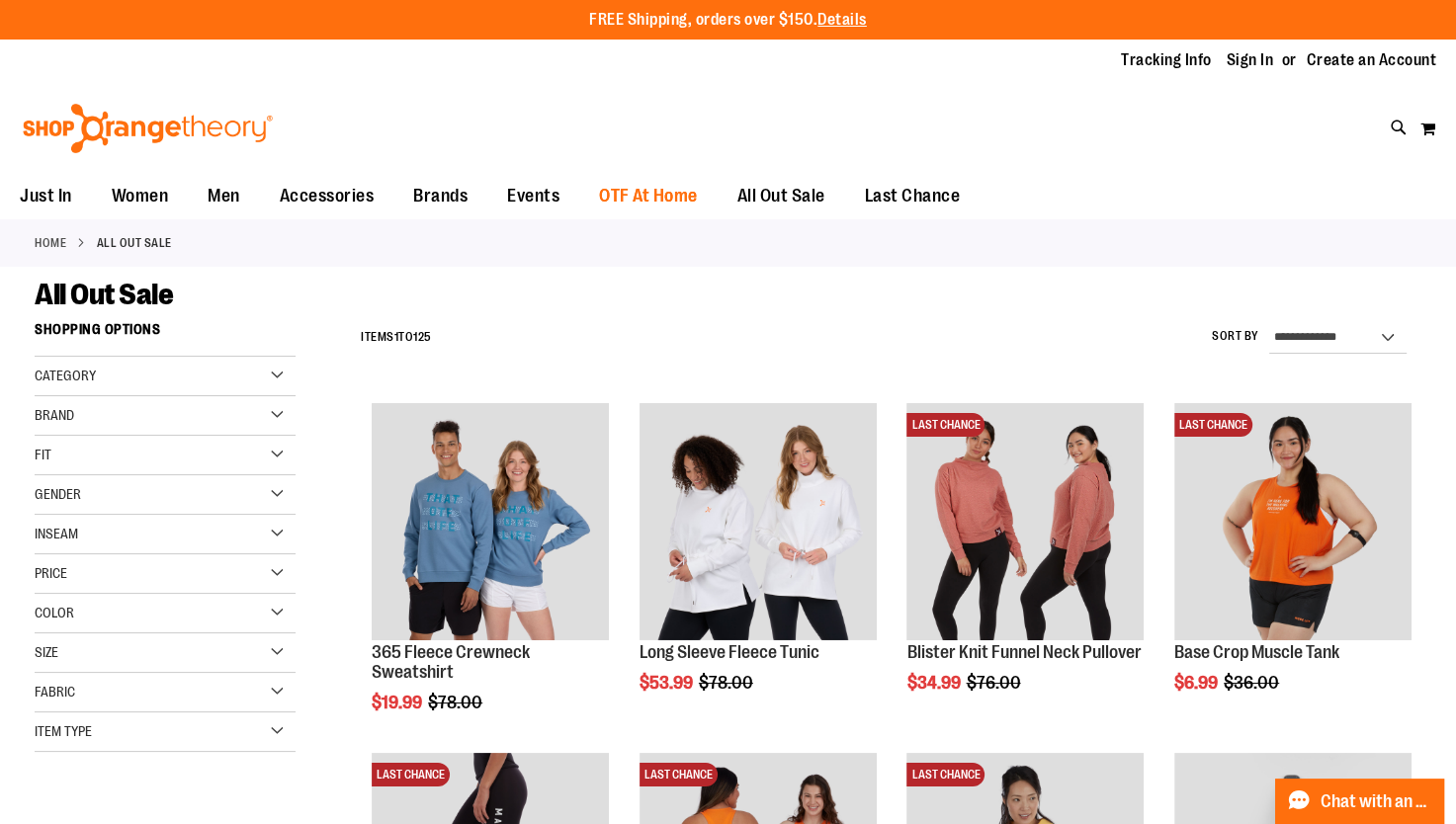 click on "OTF At Home" at bounding box center [648, 196] 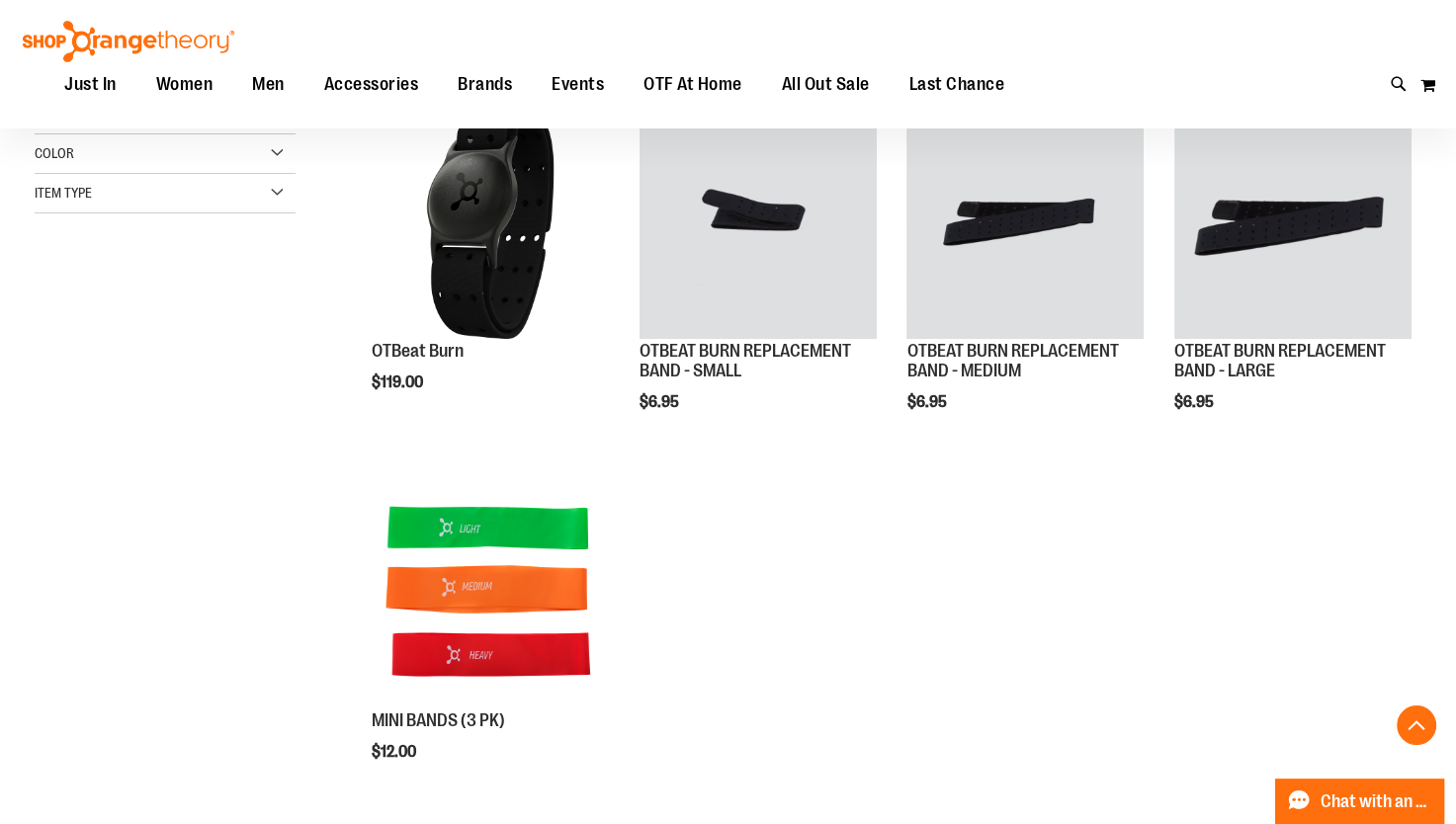 scroll, scrollTop: 0, scrollLeft: 0, axis: both 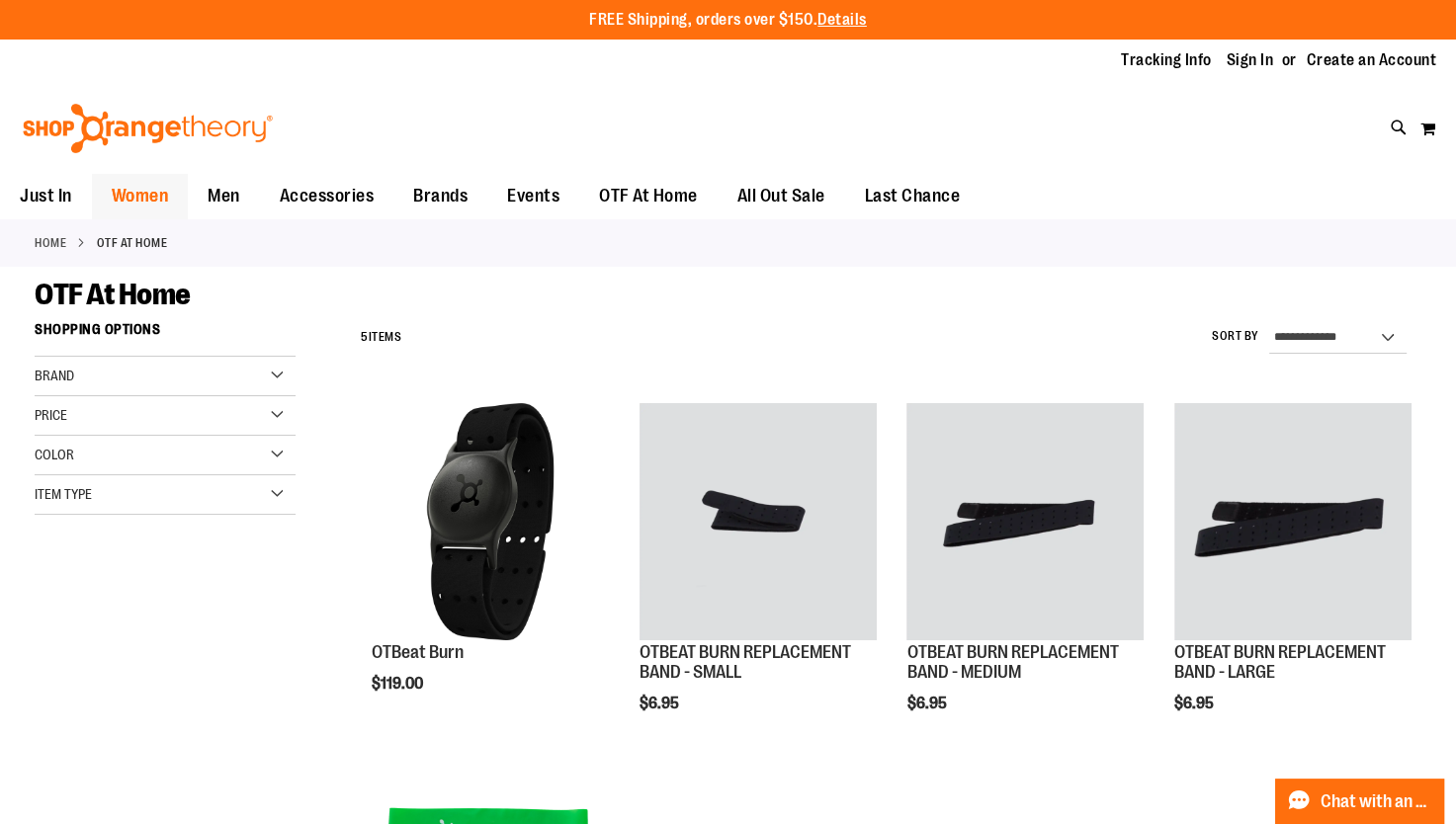 click on "Women" at bounding box center (140, 196) 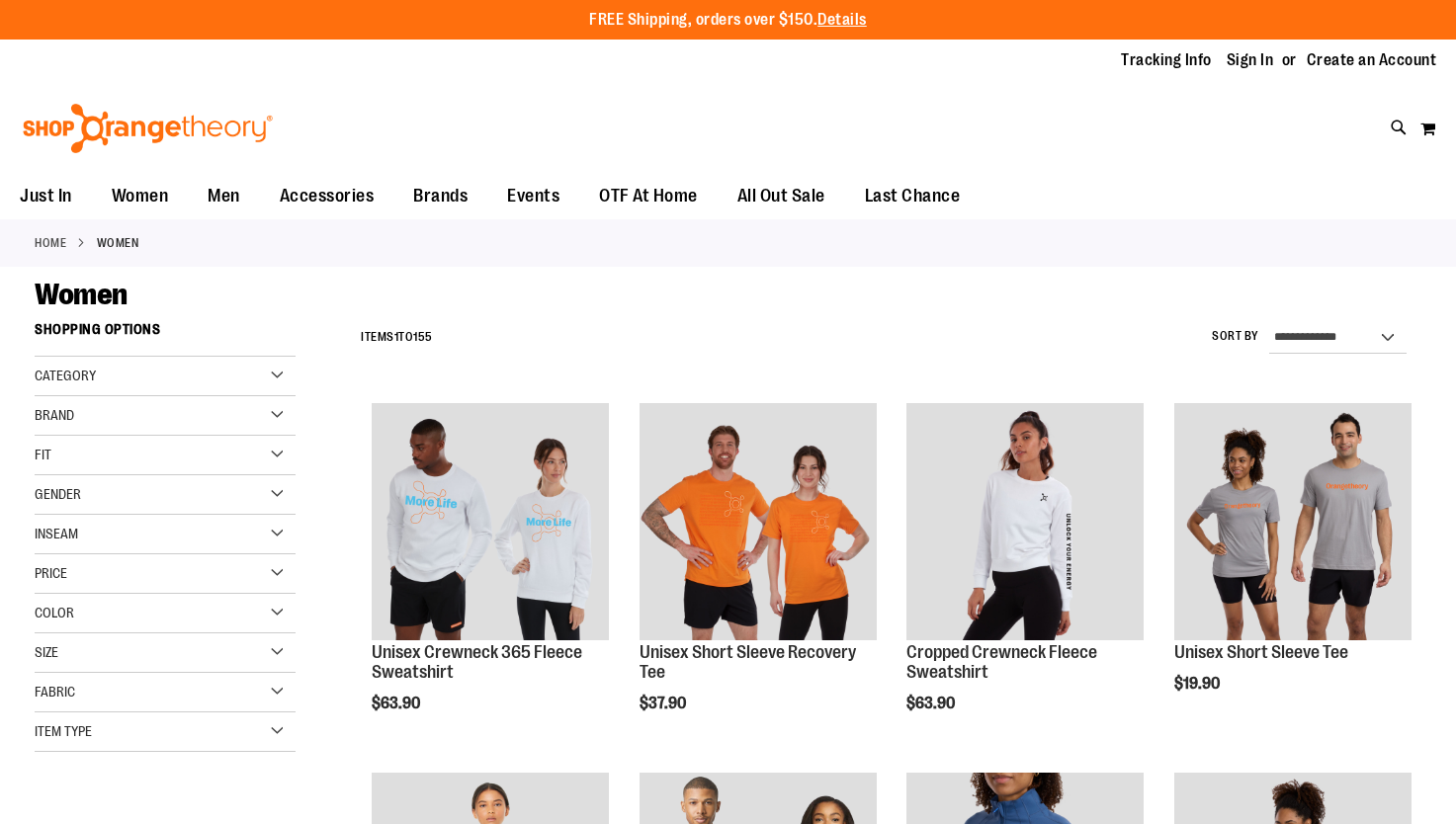 scroll, scrollTop: 0, scrollLeft: 0, axis: both 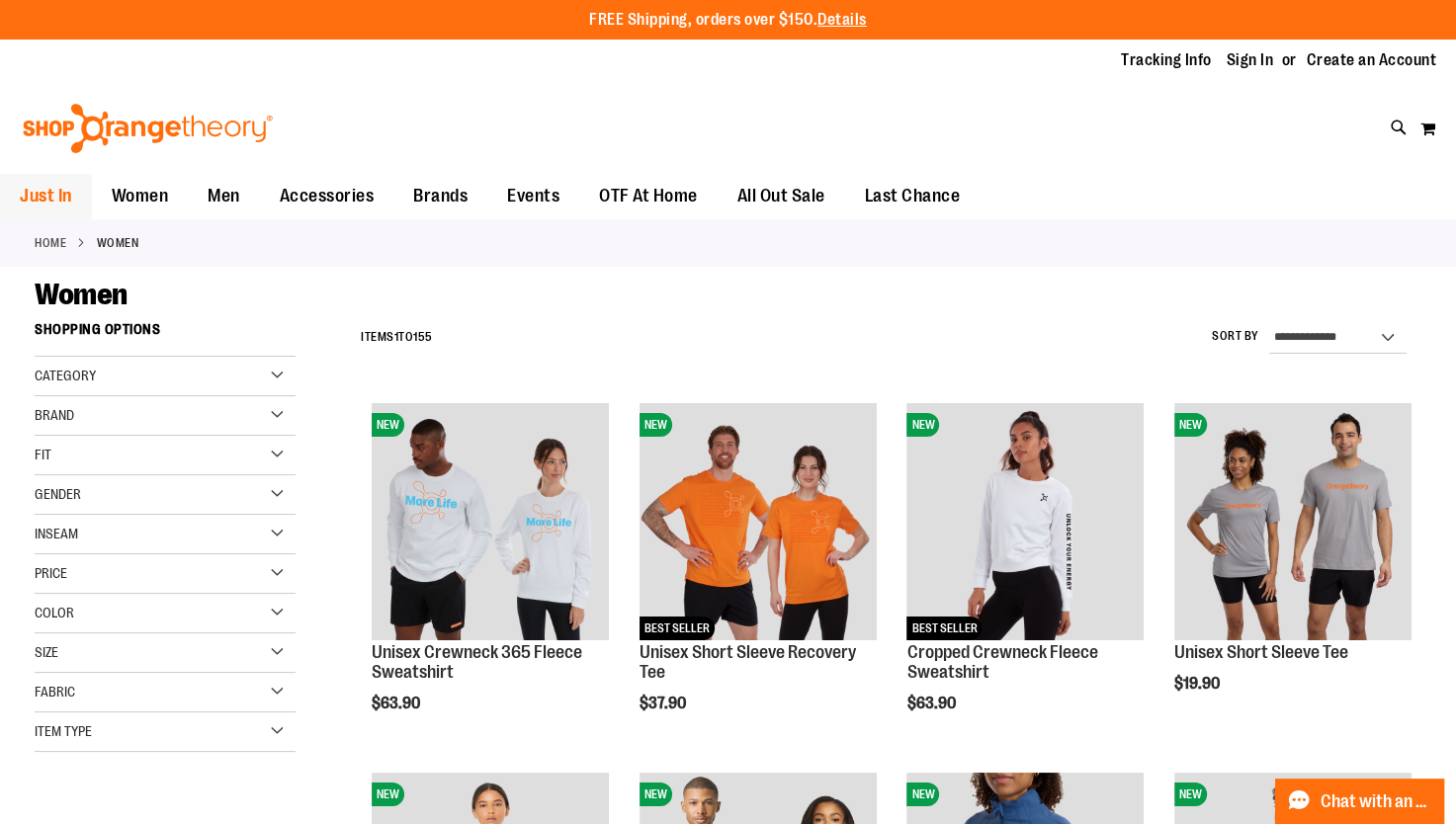 click on "Just In" at bounding box center [45, 196] 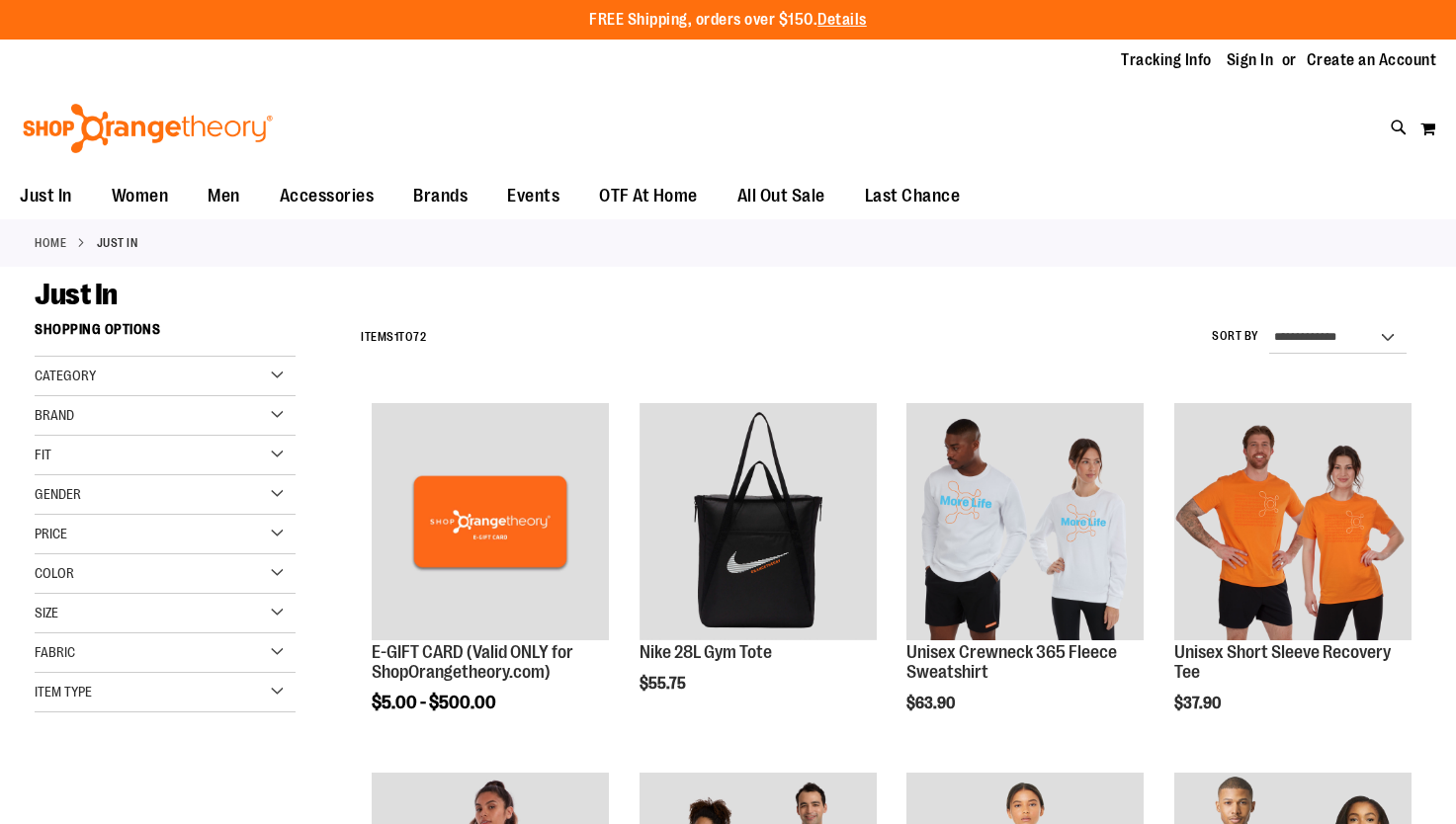scroll, scrollTop: 0, scrollLeft: 0, axis: both 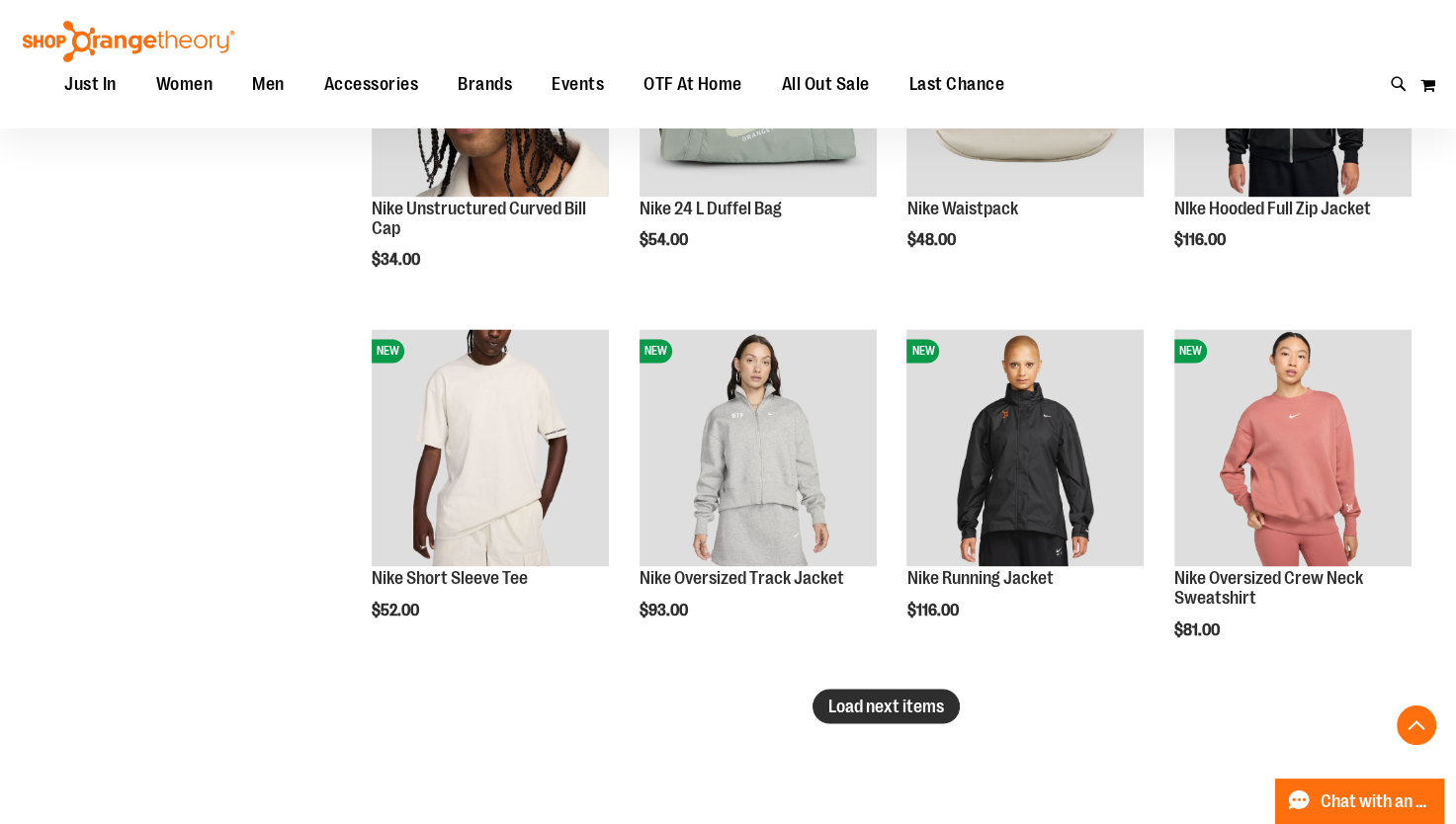 click on "Load next items" at bounding box center [886, 705] 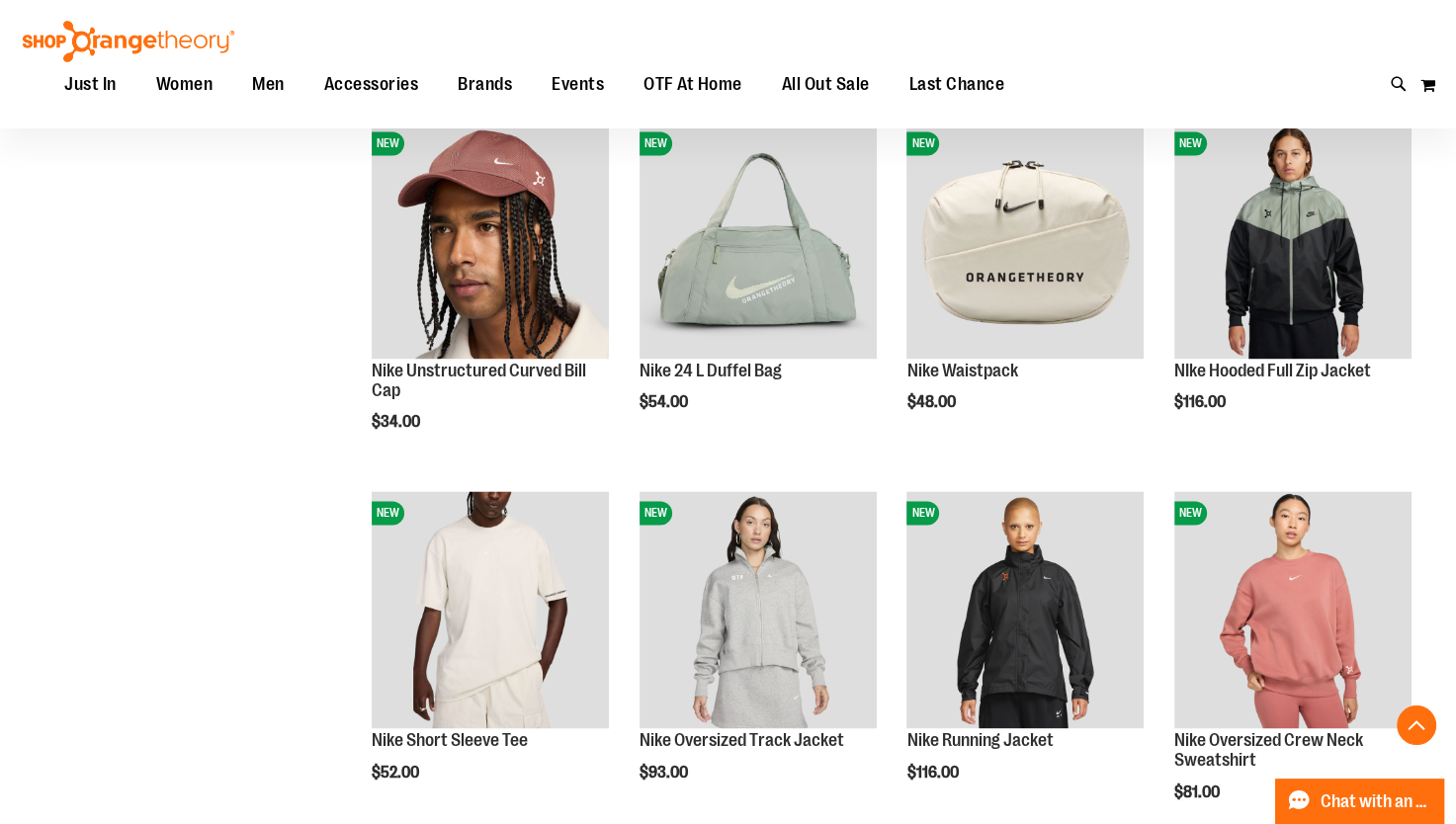 scroll, scrollTop: 2865, scrollLeft: 0, axis: vertical 